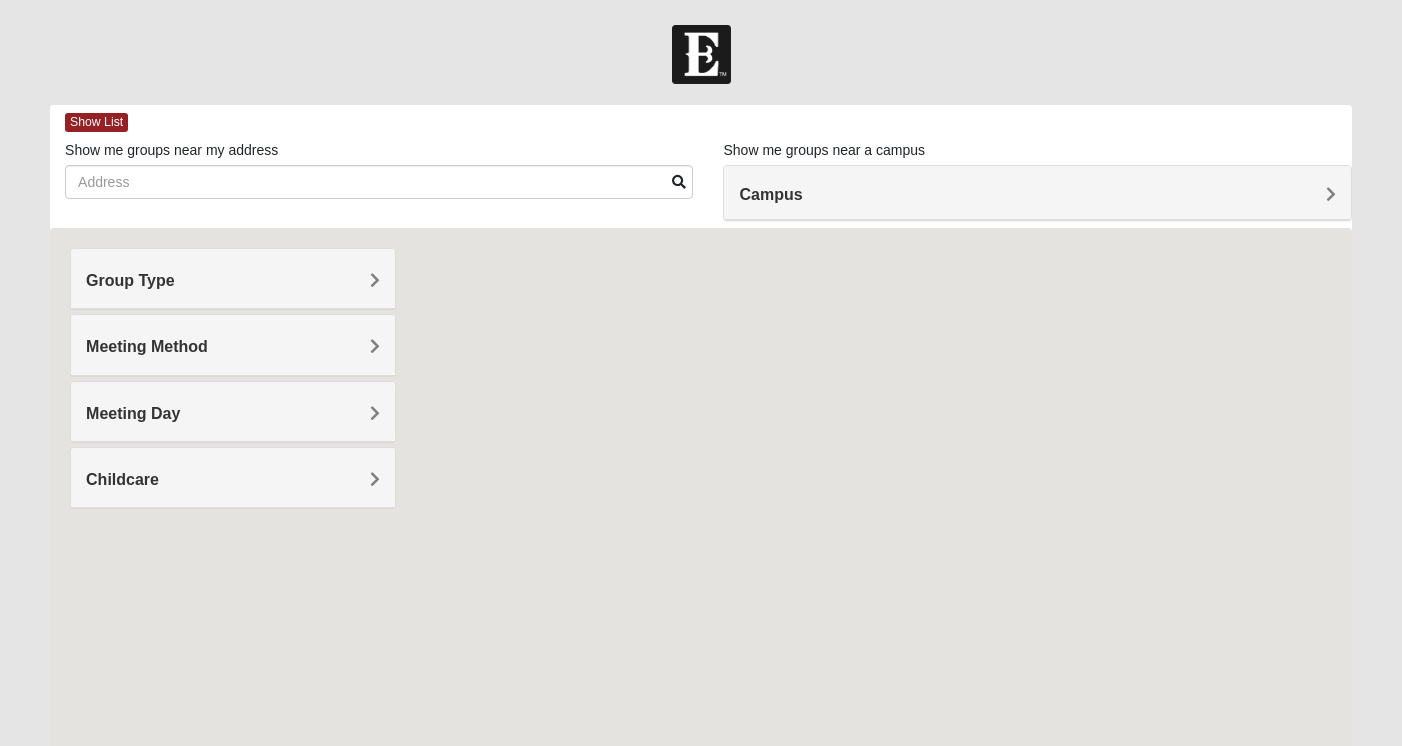 scroll, scrollTop: 0, scrollLeft: 0, axis: both 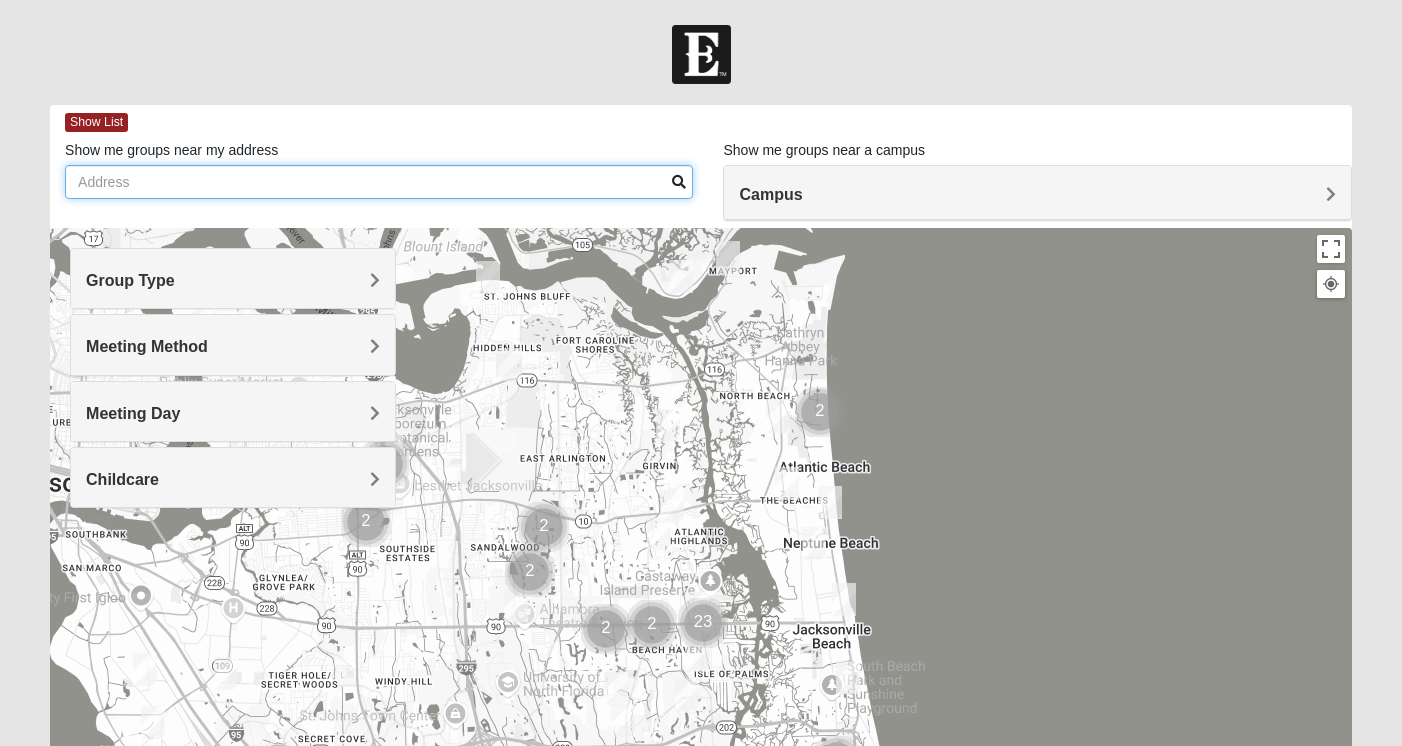click on "Show me groups near my address" at bounding box center [379, 182] 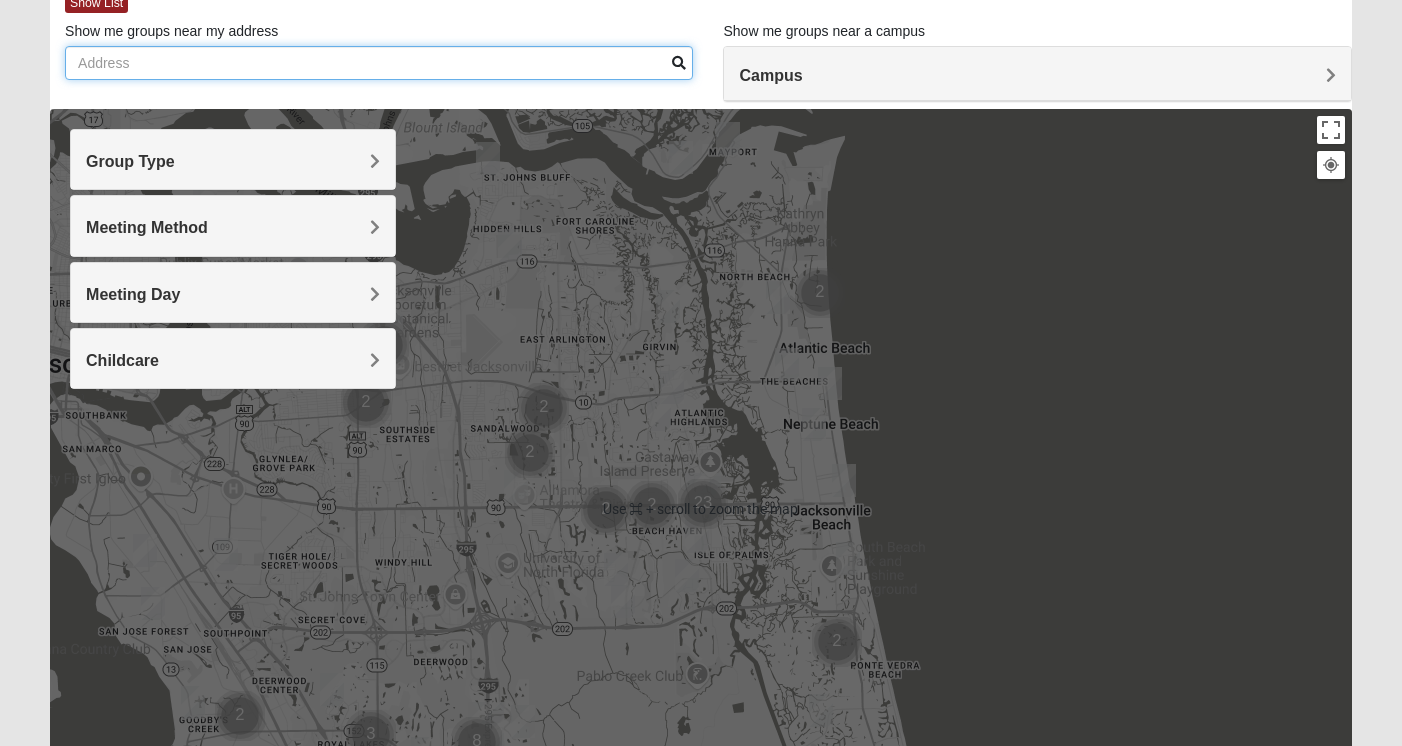 scroll, scrollTop: 127, scrollLeft: 0, axis: vertical 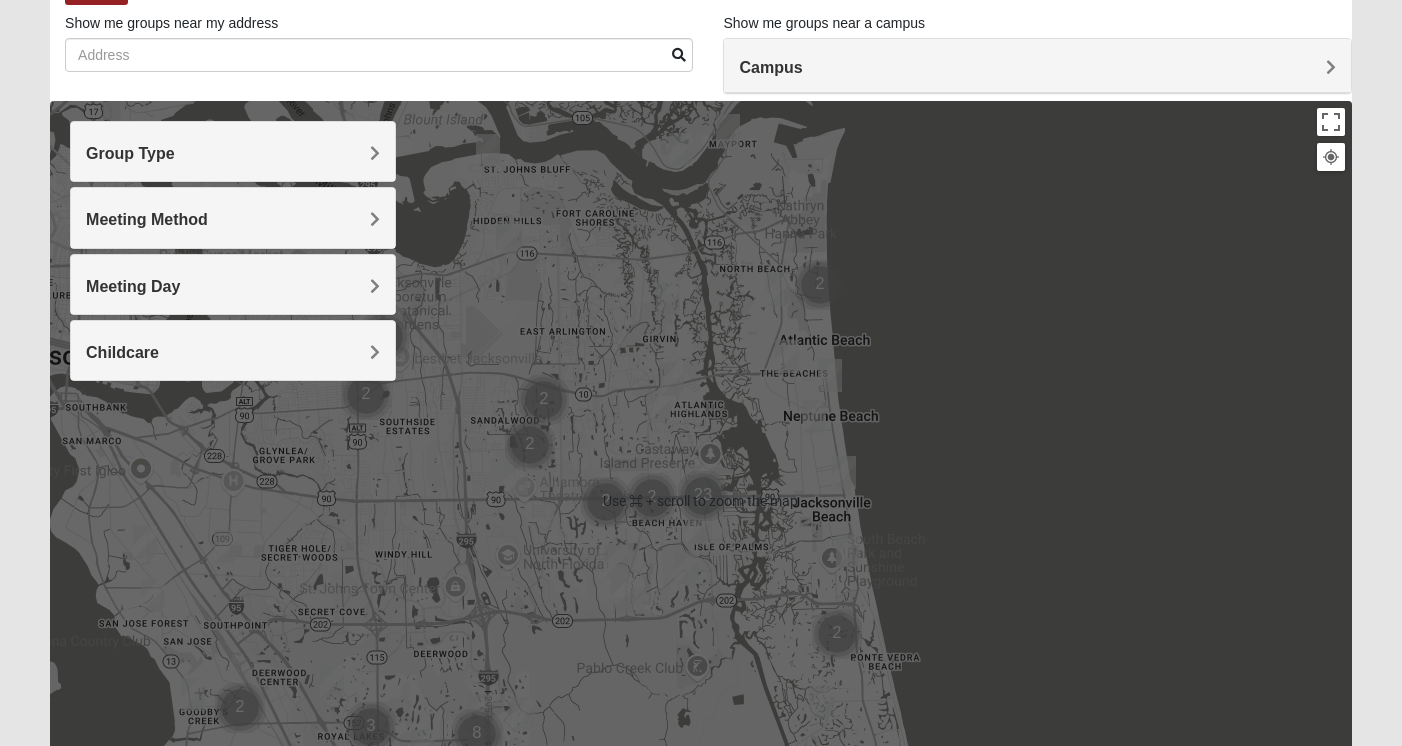 click on "Group Type" at bounding box center [130, 153] 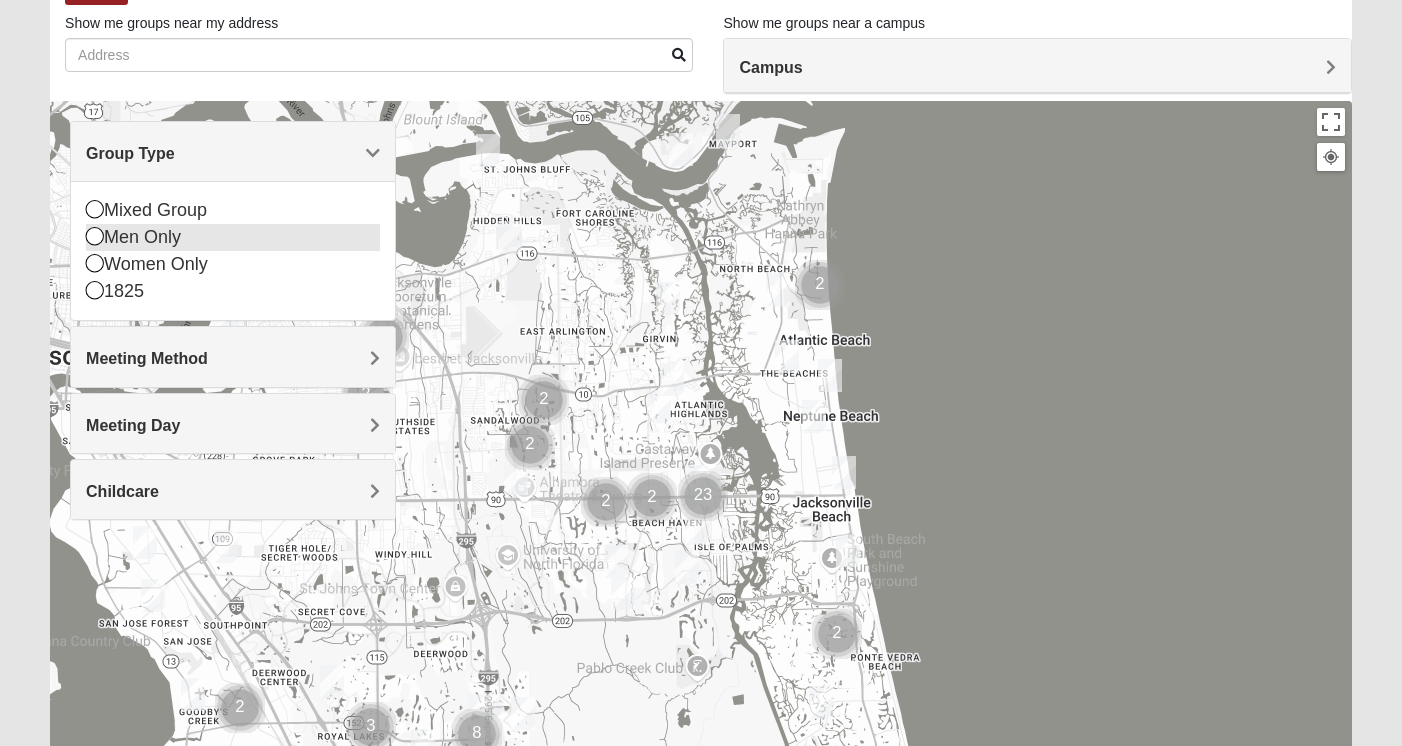 click at bounding box center (95, 236) 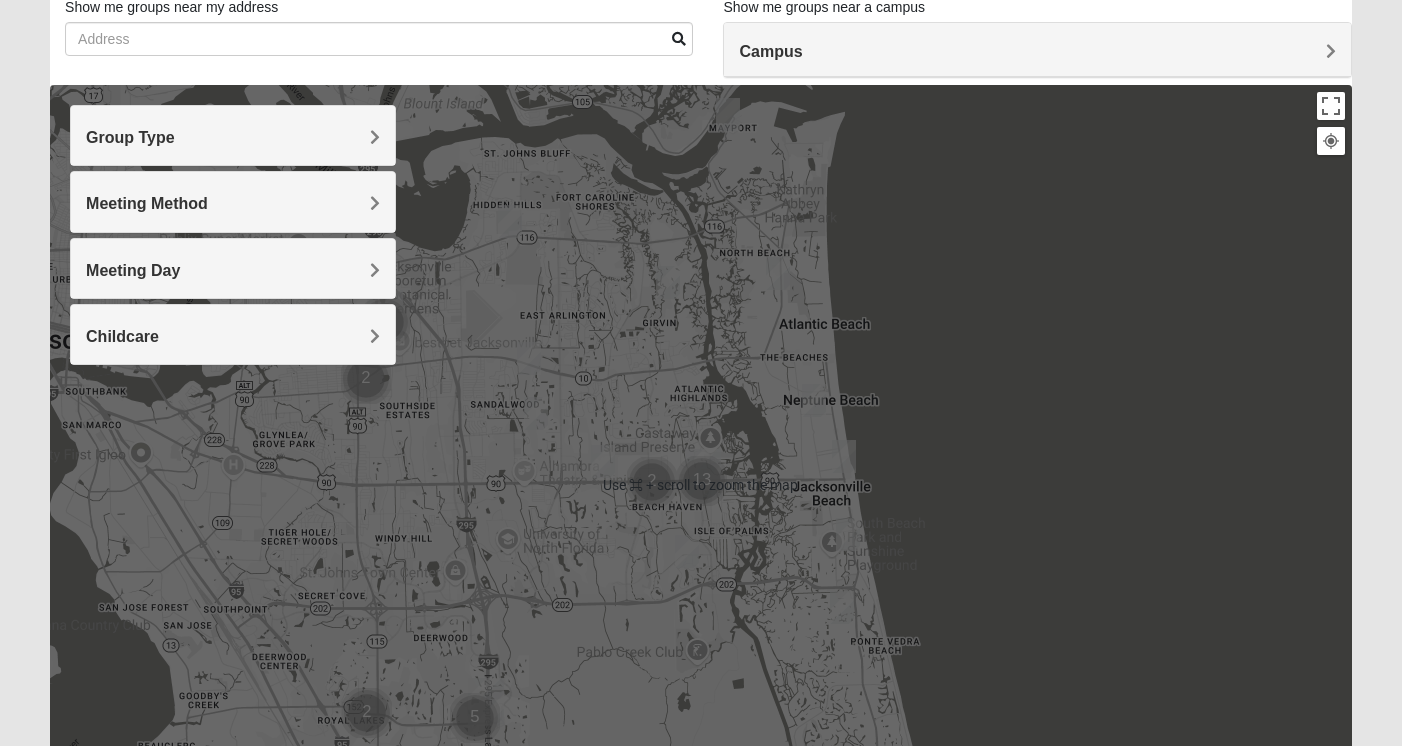 scroll, scrollTop: 144, scrollLeft: 0, axis: vertical 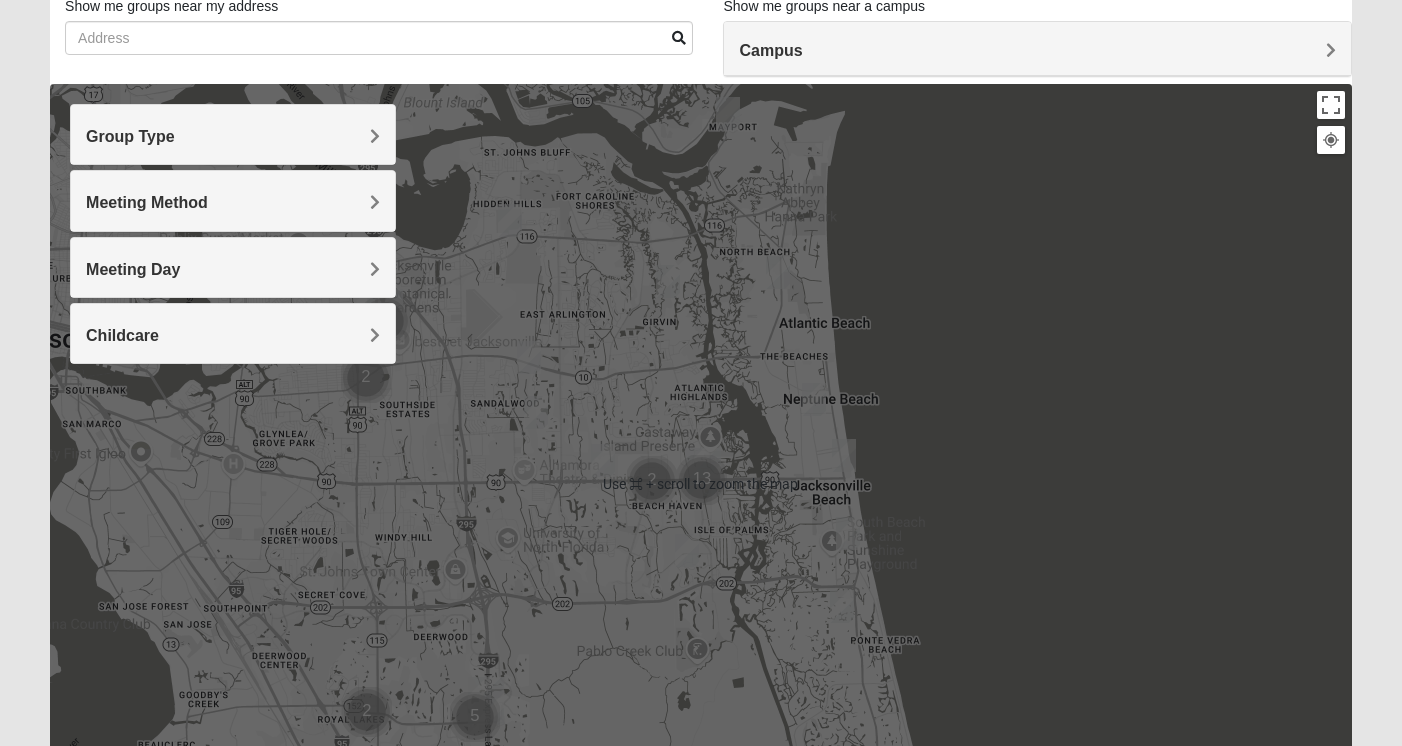 click at bounding box center [701, 484] 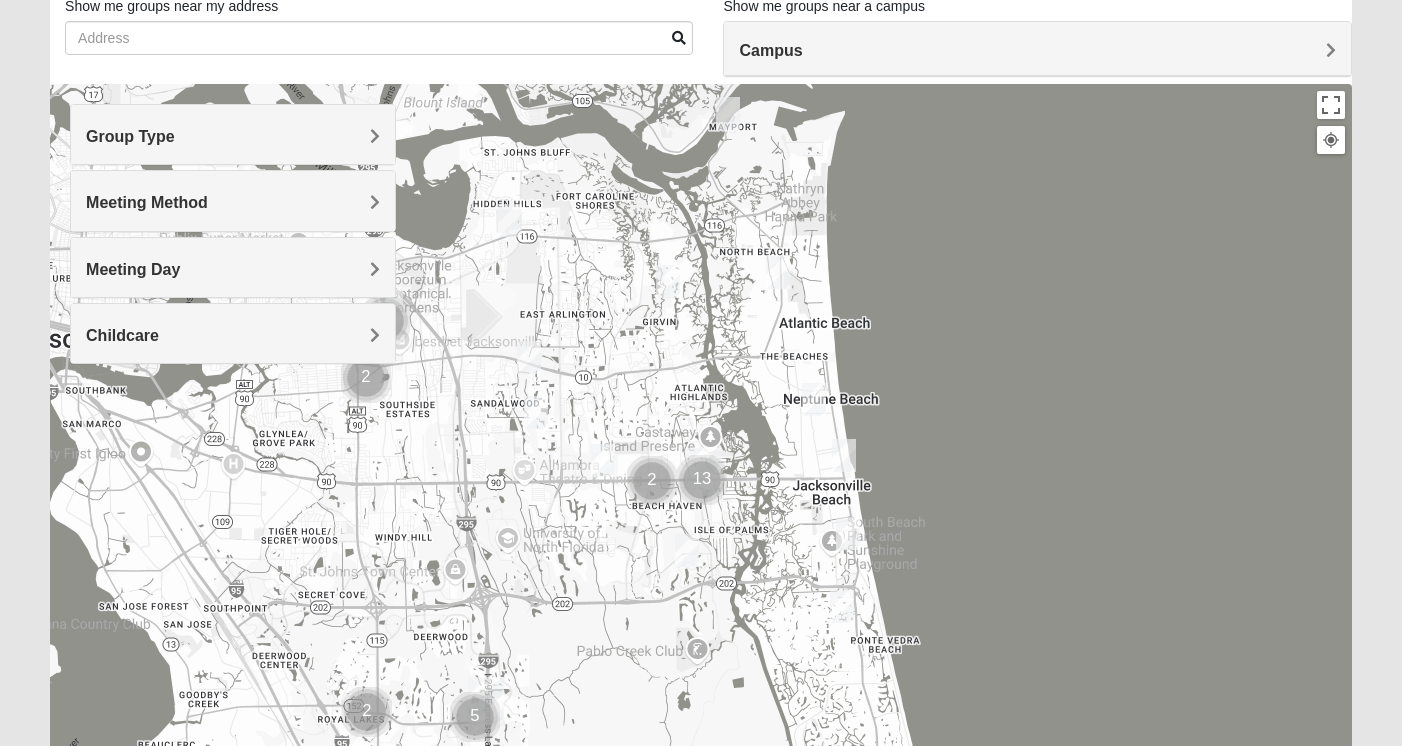 click on "Meeting Method" at bounding box center [147, 202] 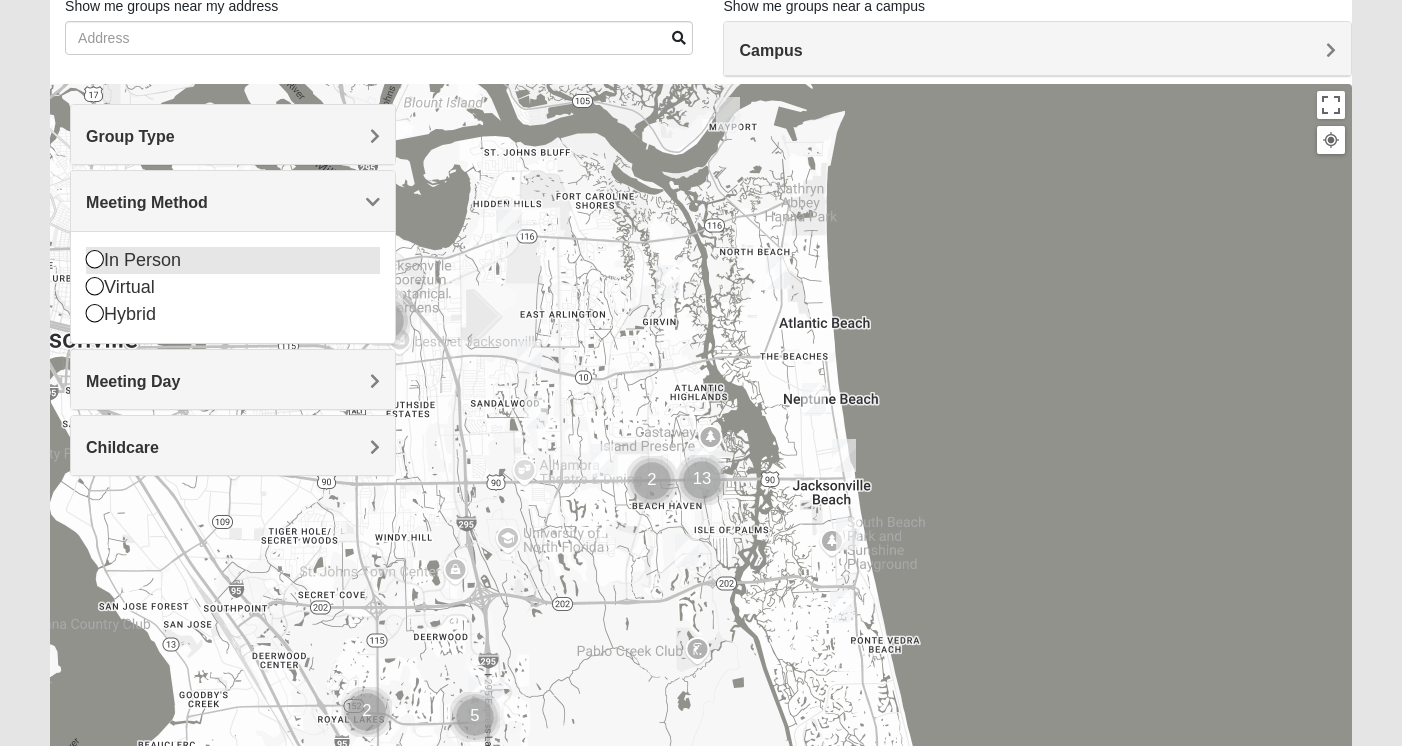 click on "In Person" at bounding box center (232, 260) 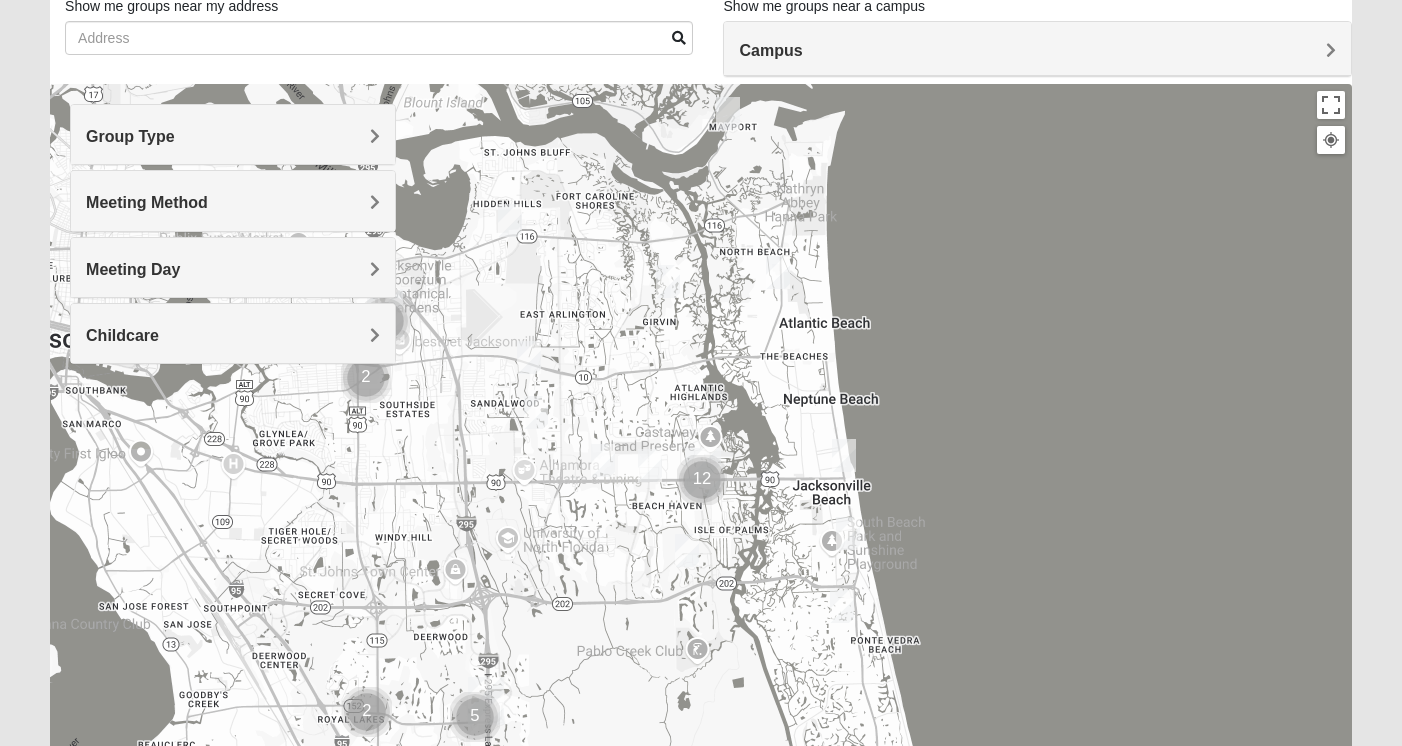 click on "Meeting Day" at bounding box center (232, 267) 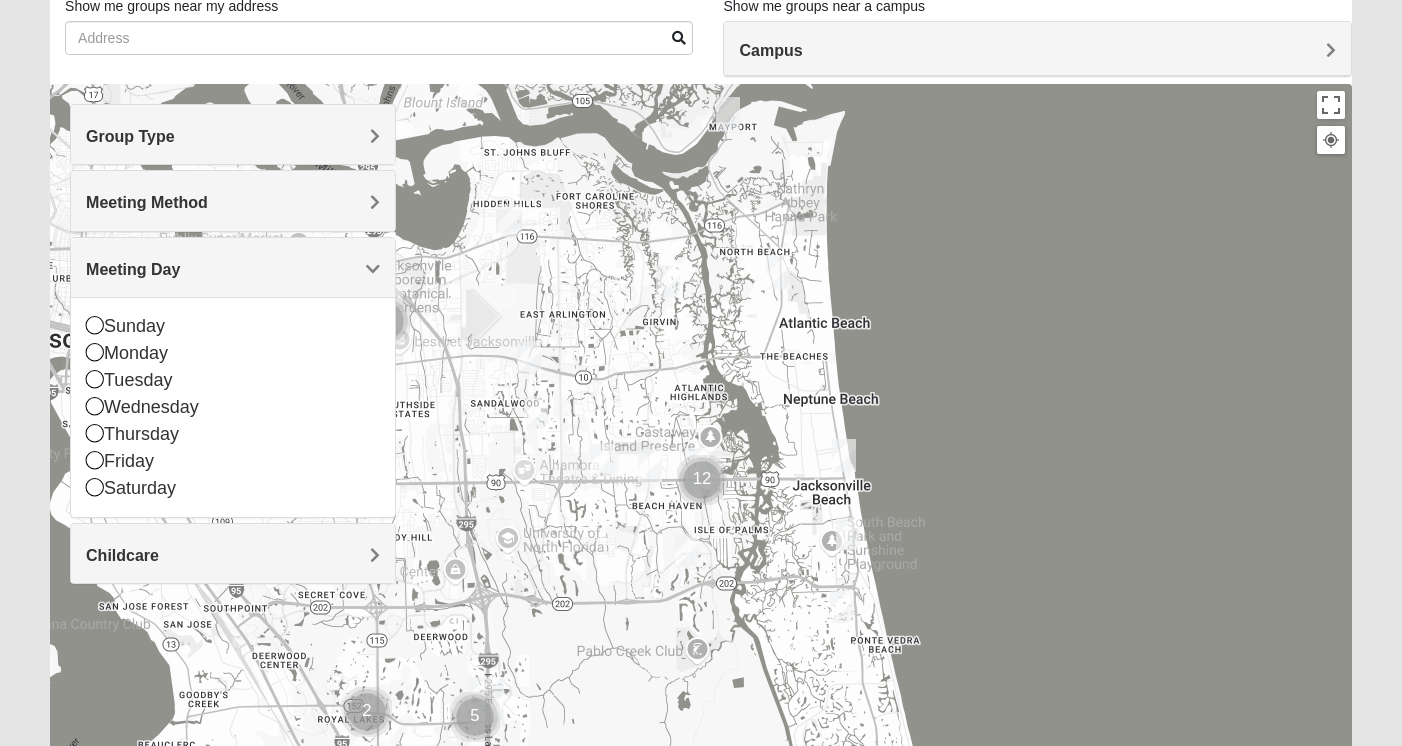 click at bounding box center (701, 484) 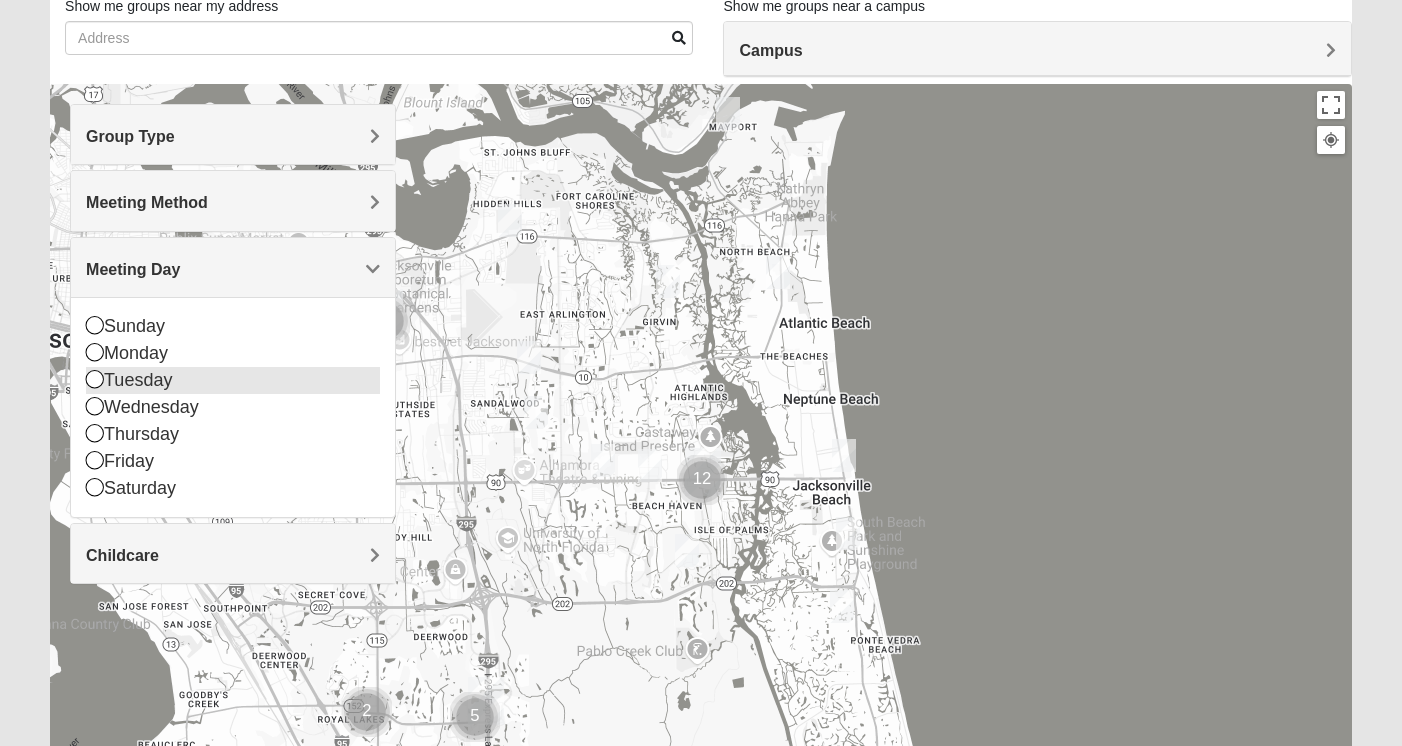 click at bounding box center [95, 379] 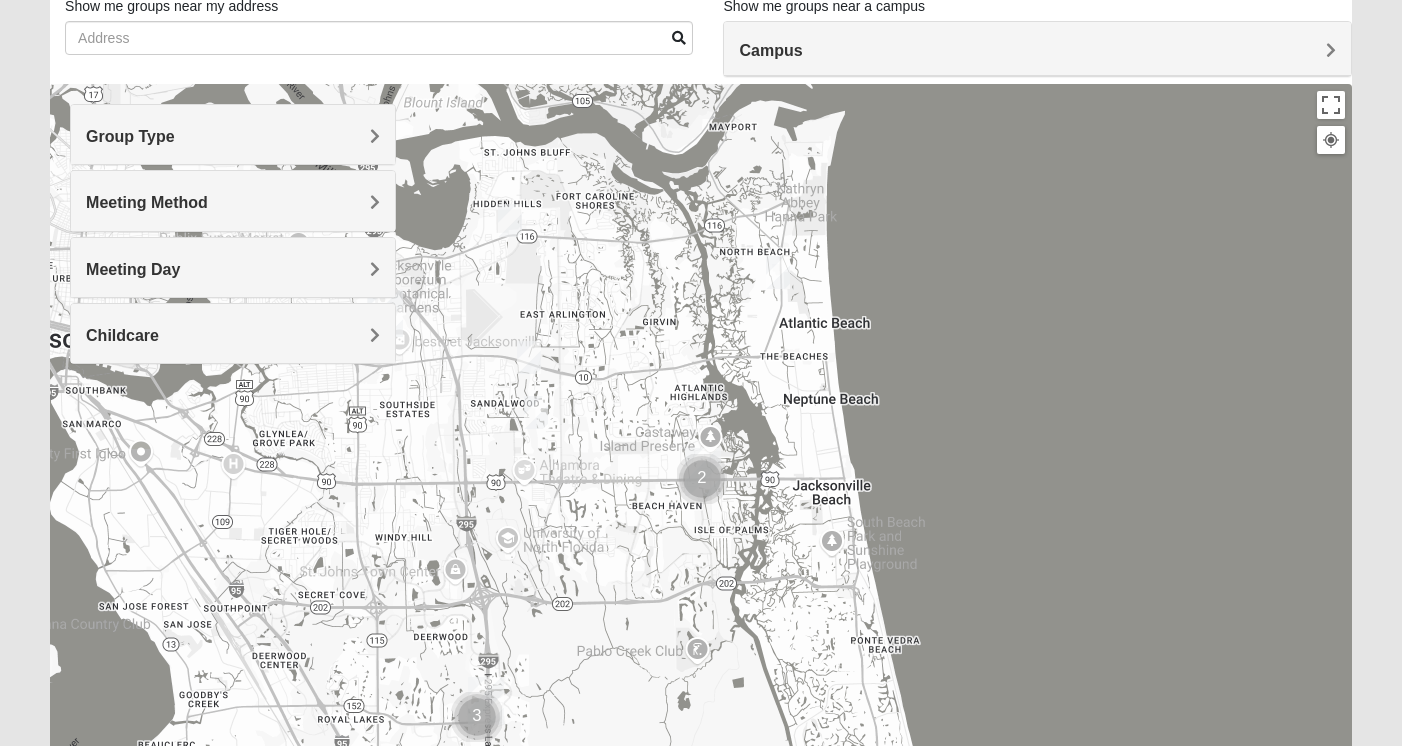 click at bounding box center (702, 479) 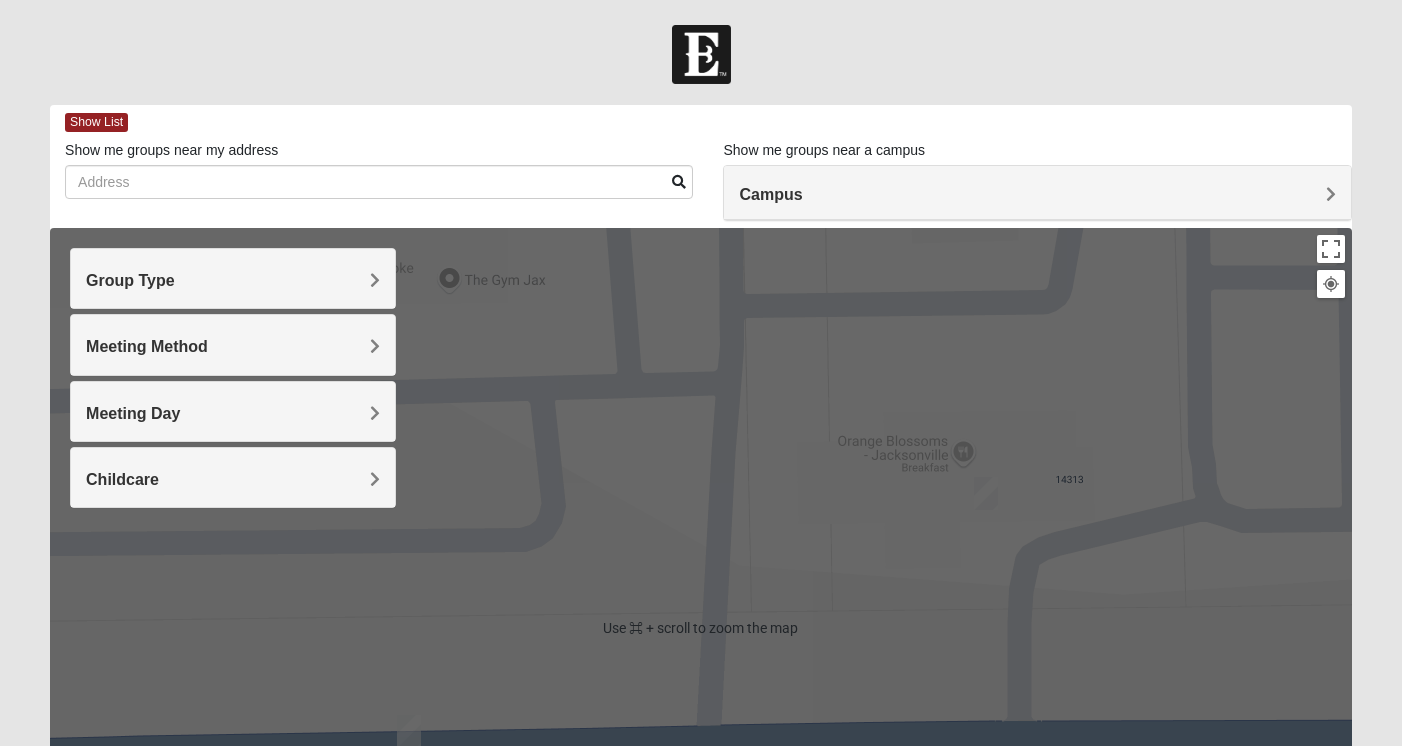 scroll, scrollTop: 0, scrollLeft: 0, axis: both 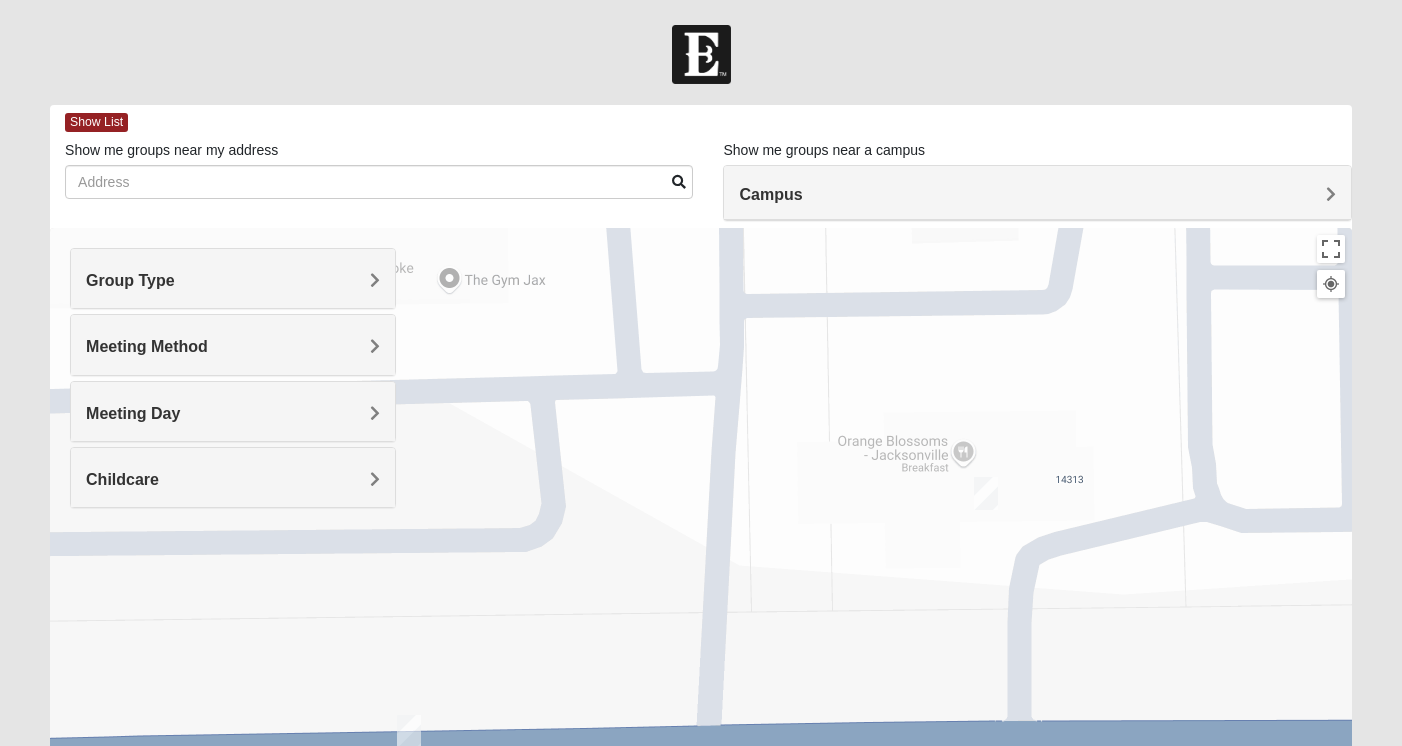 click on "Campus" at bounding box center [1037, 194] 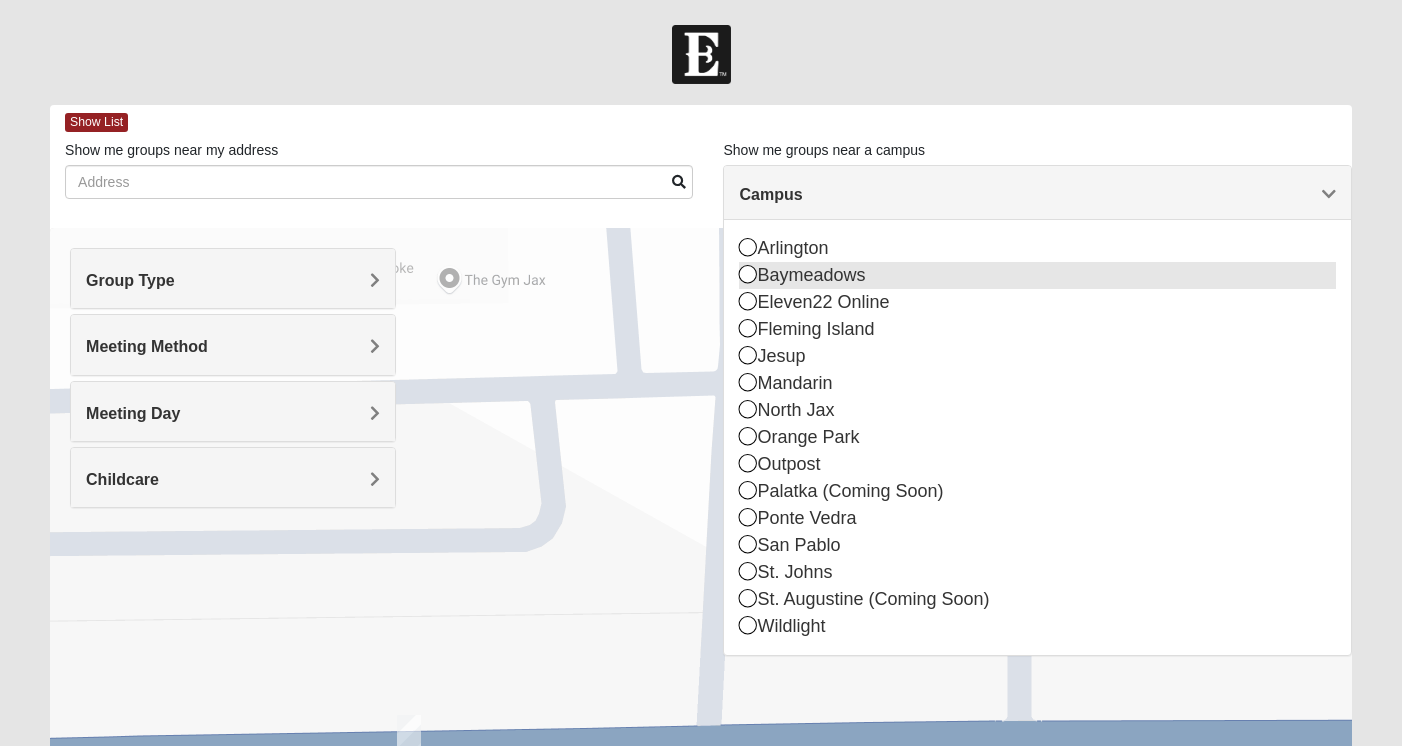 click at bounding box center (748, 274) 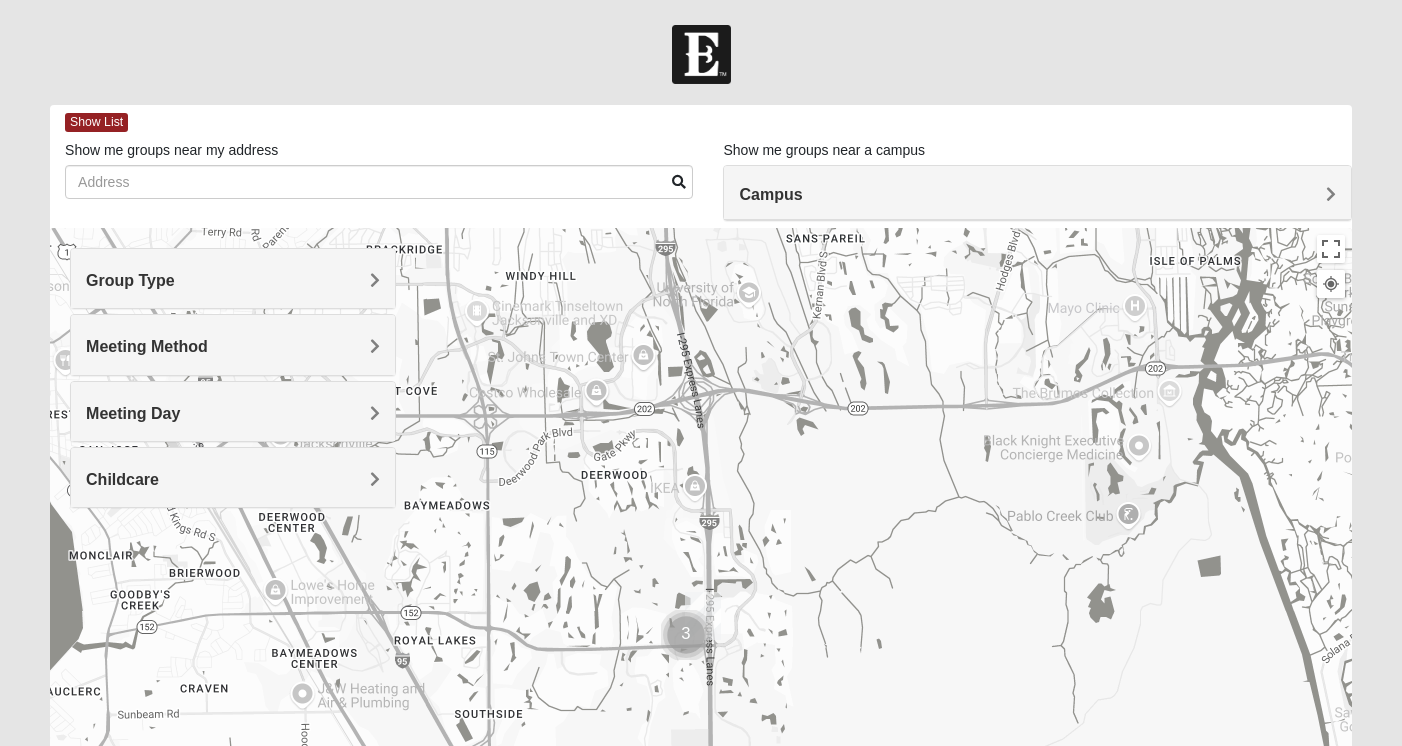 click at bounding box center [686, 635] 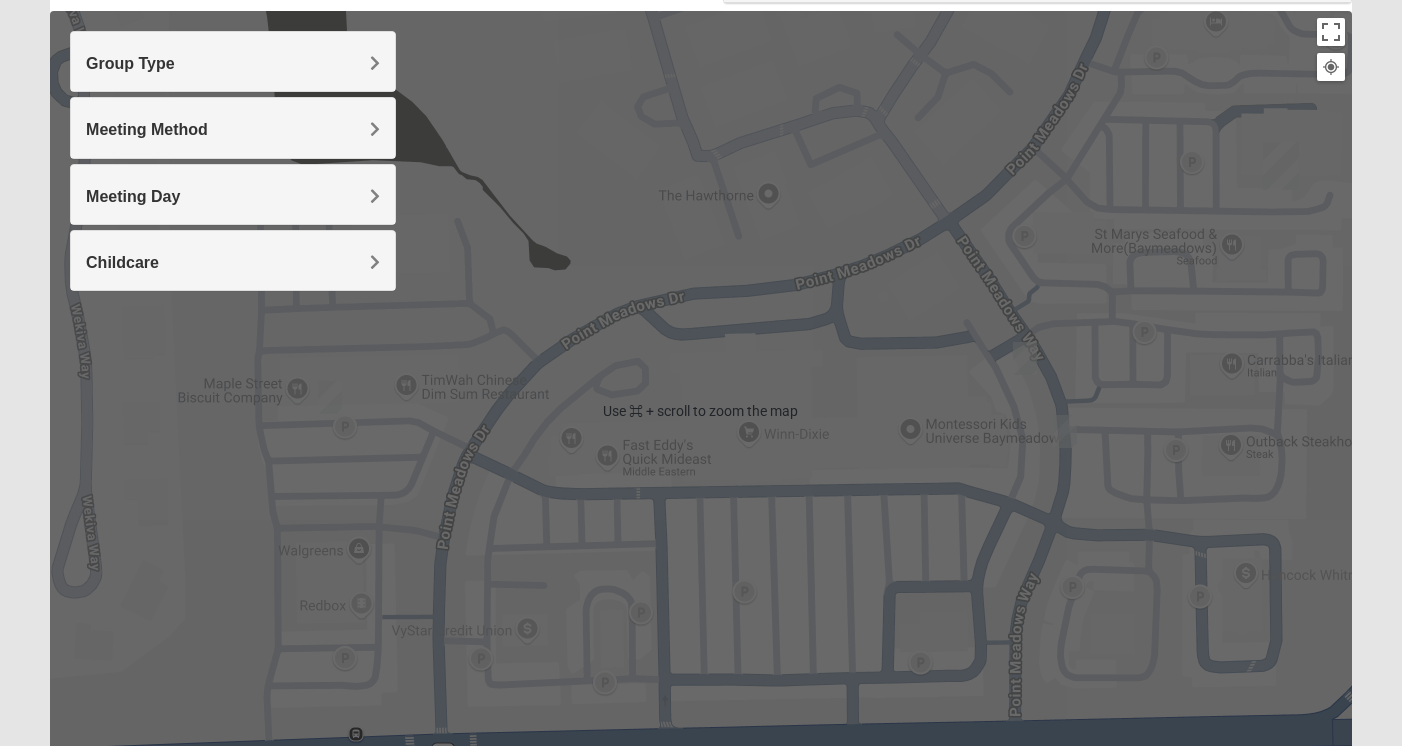 scroll, scrollTop: 306, scrollLeft: 0, axis: vertical 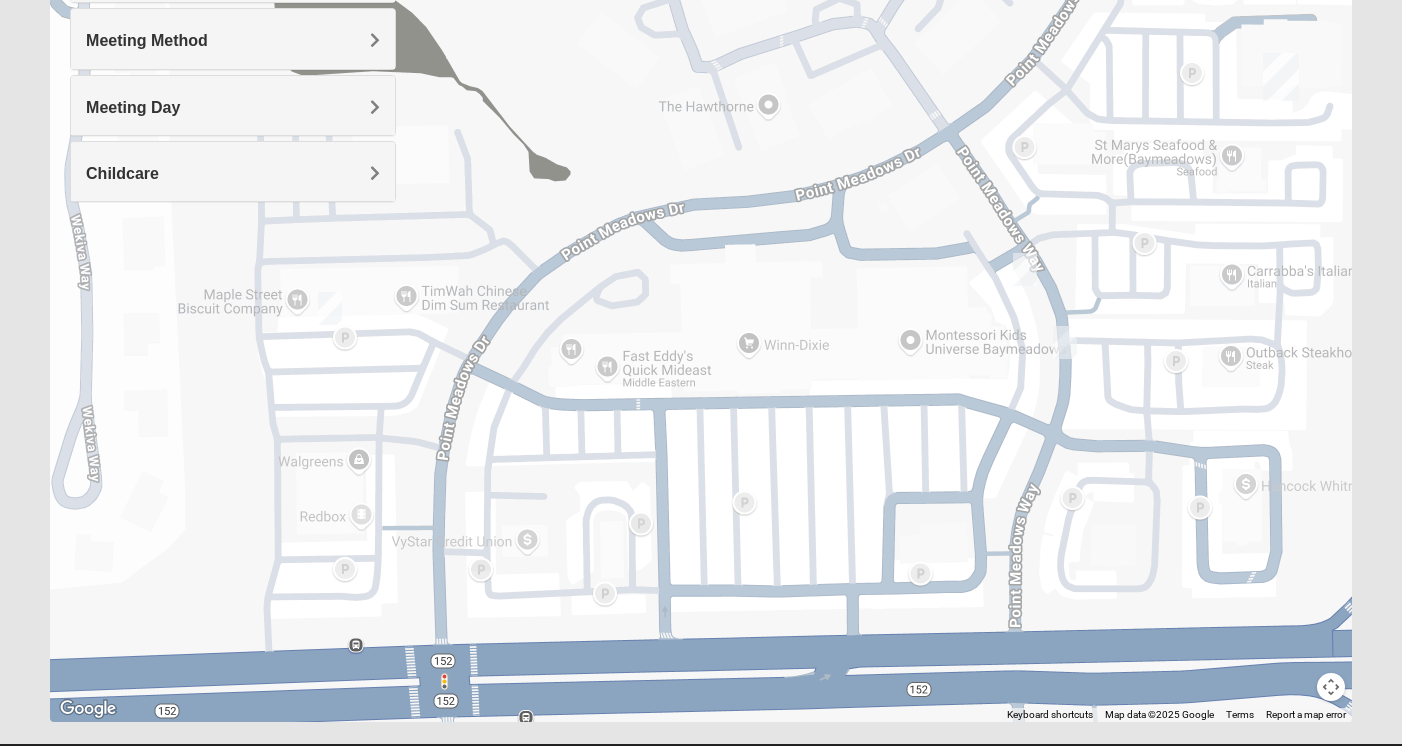 click at bounding box center (1025, 269) 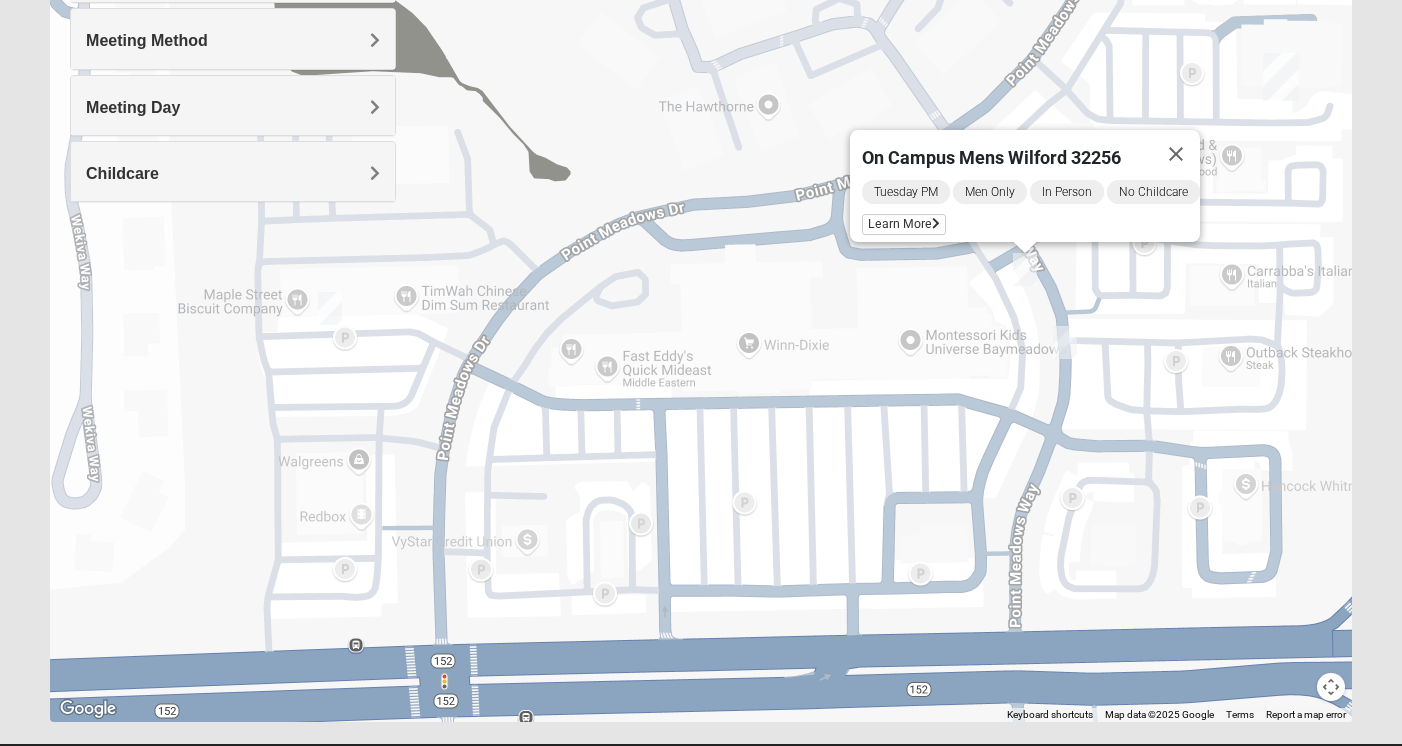 click at bounding box center (1065, 342) 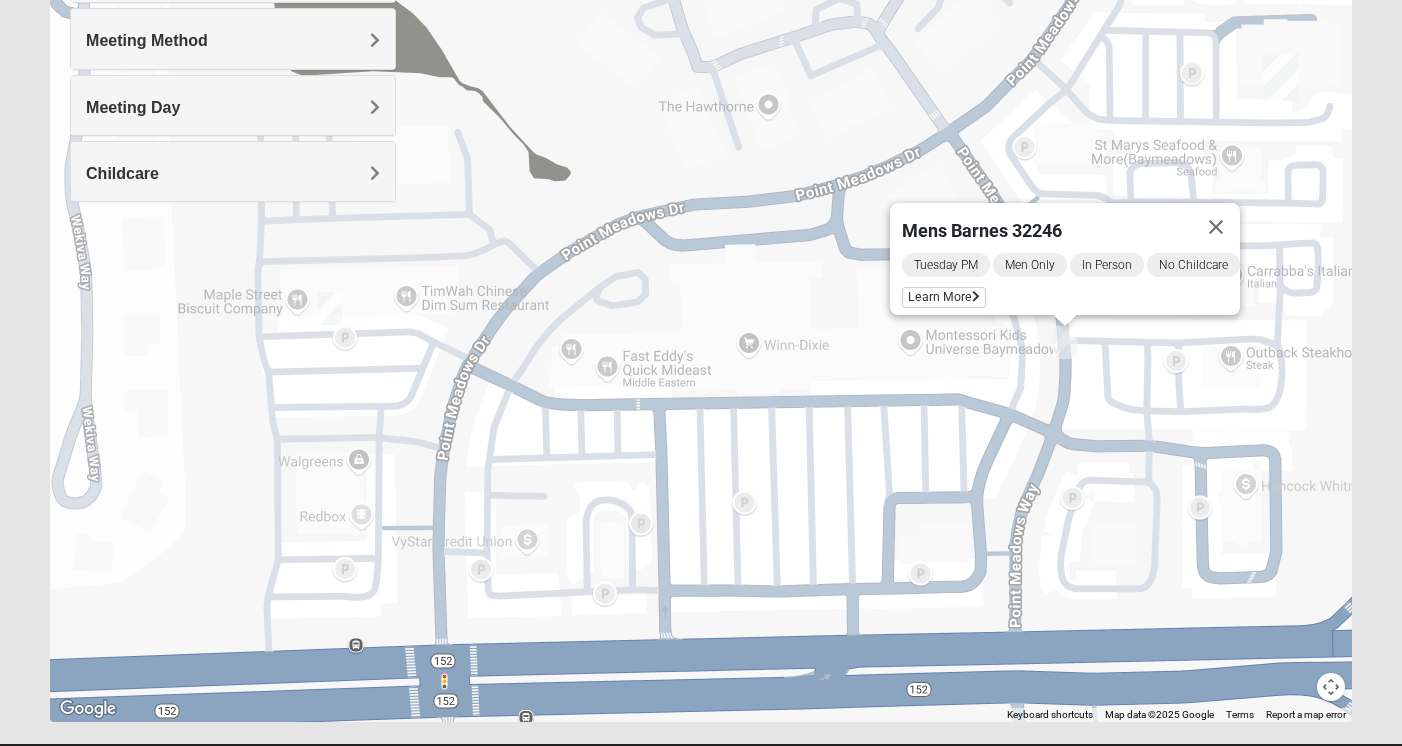 click on "Mens Barnes 32246          Tuesday PM      Men Only      In Person      No Childcare Learn More" at bounding box center (701, 322) 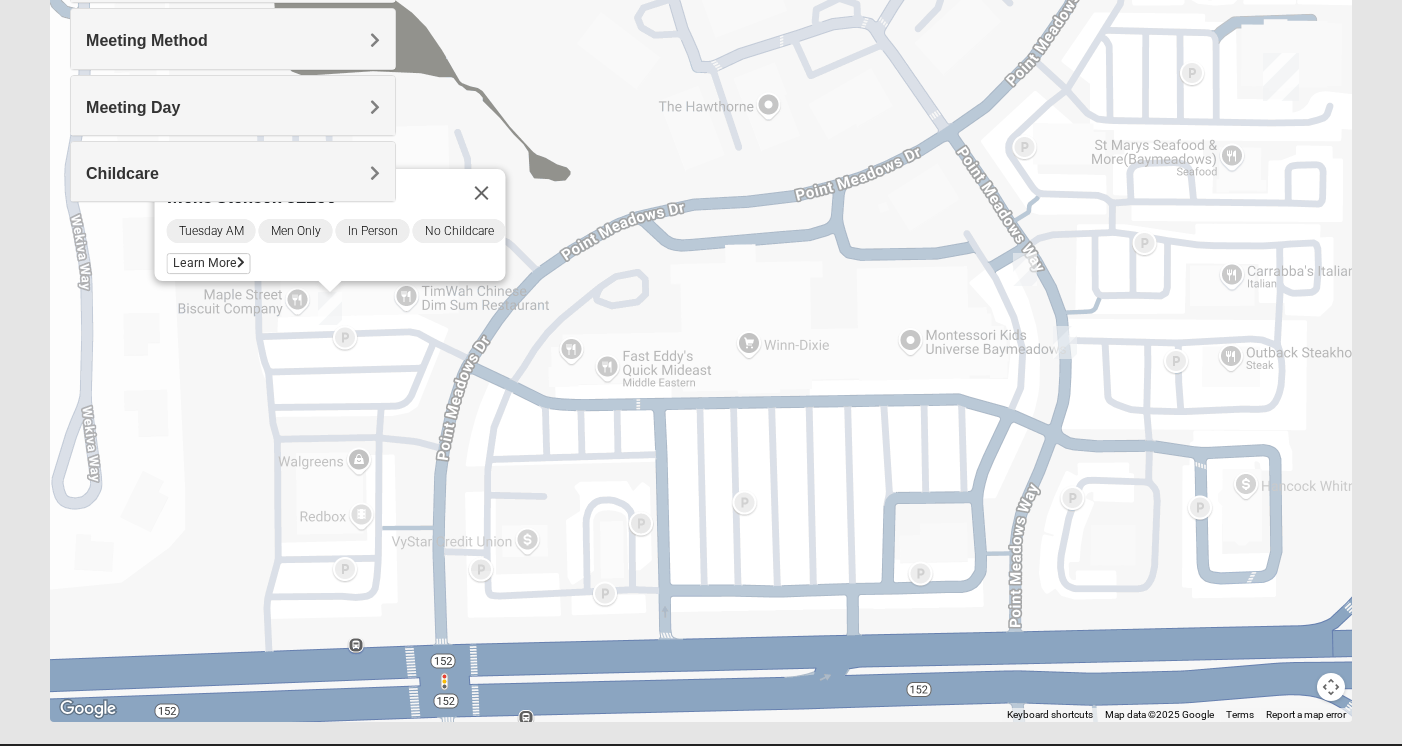 click at bounding box center (330, 308) 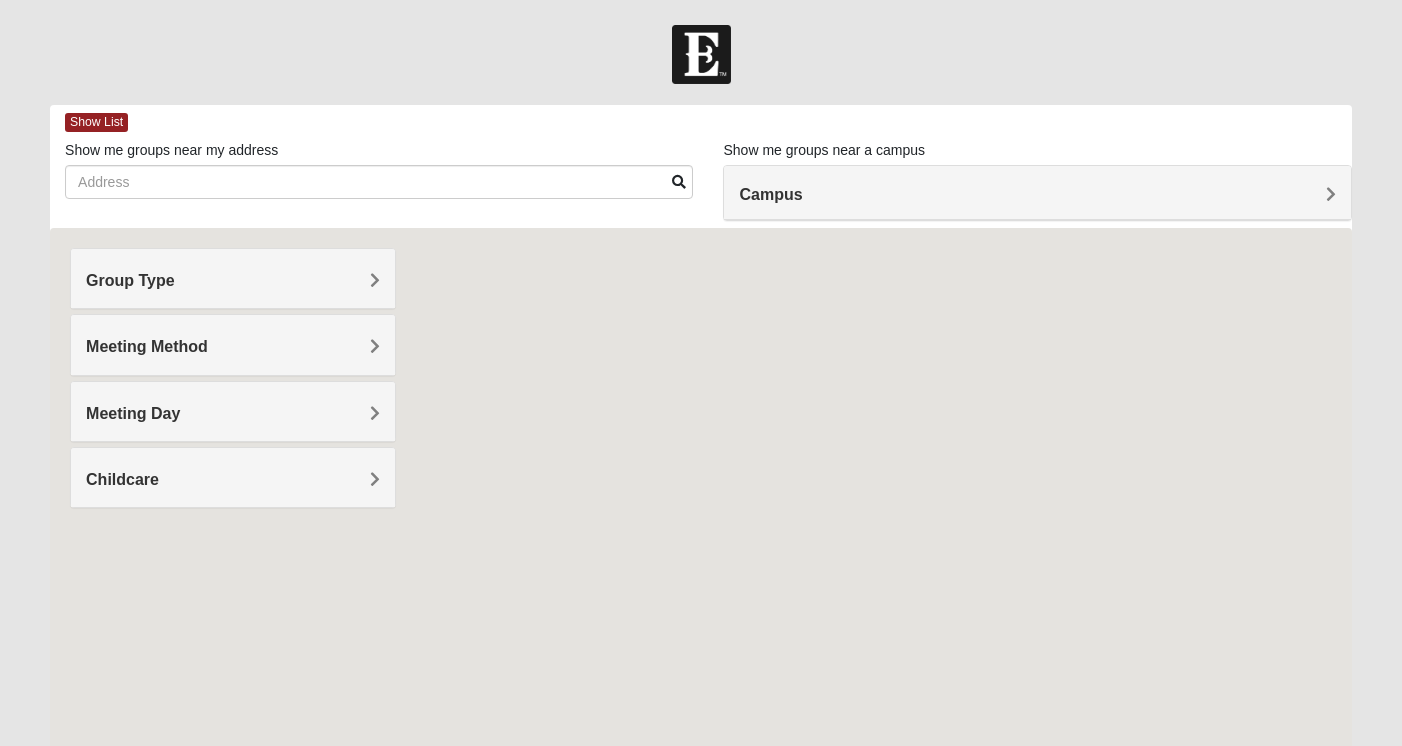 scroll, scrollTop: 0, scrollLeft: 0, axis: both 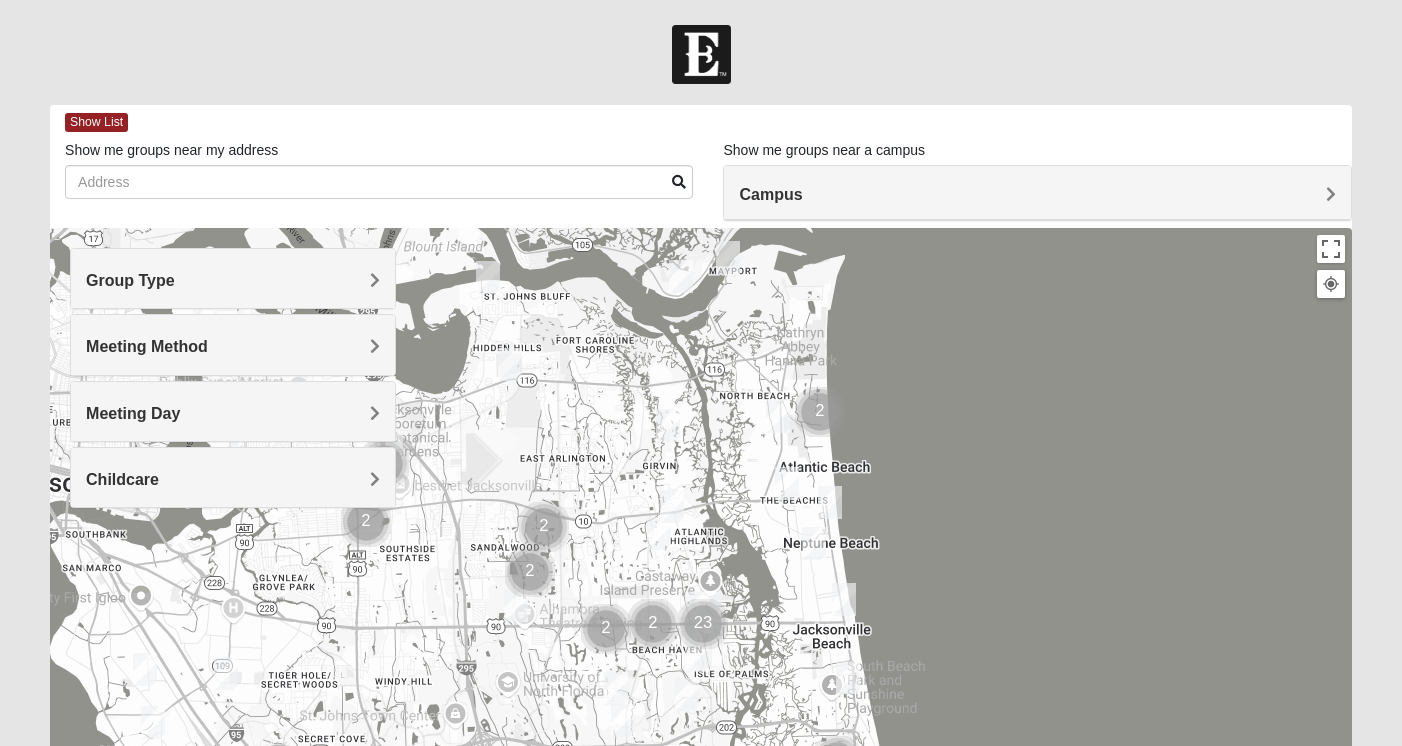 click on "Group Type" at bounding box center (232, 278) 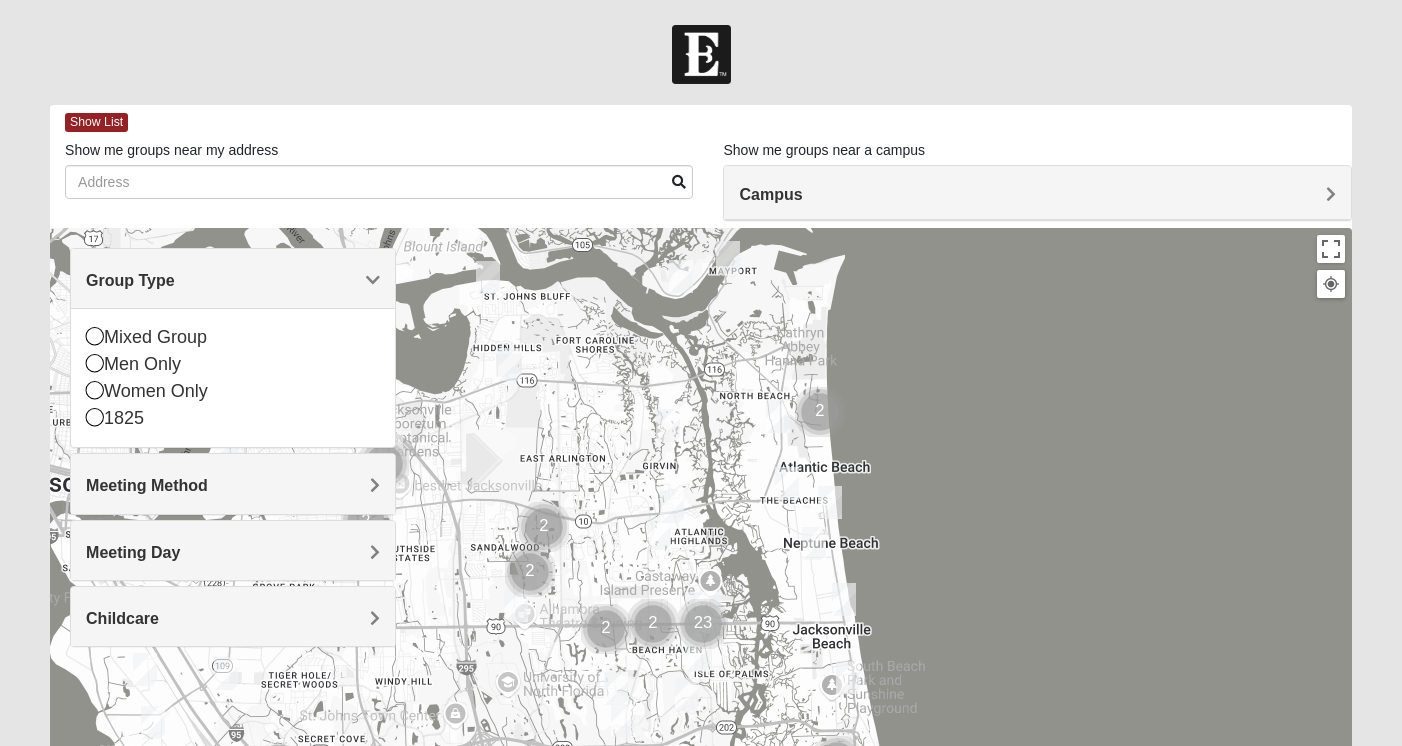 click on "Show me groups near my address" at bounding box center (171, 150) 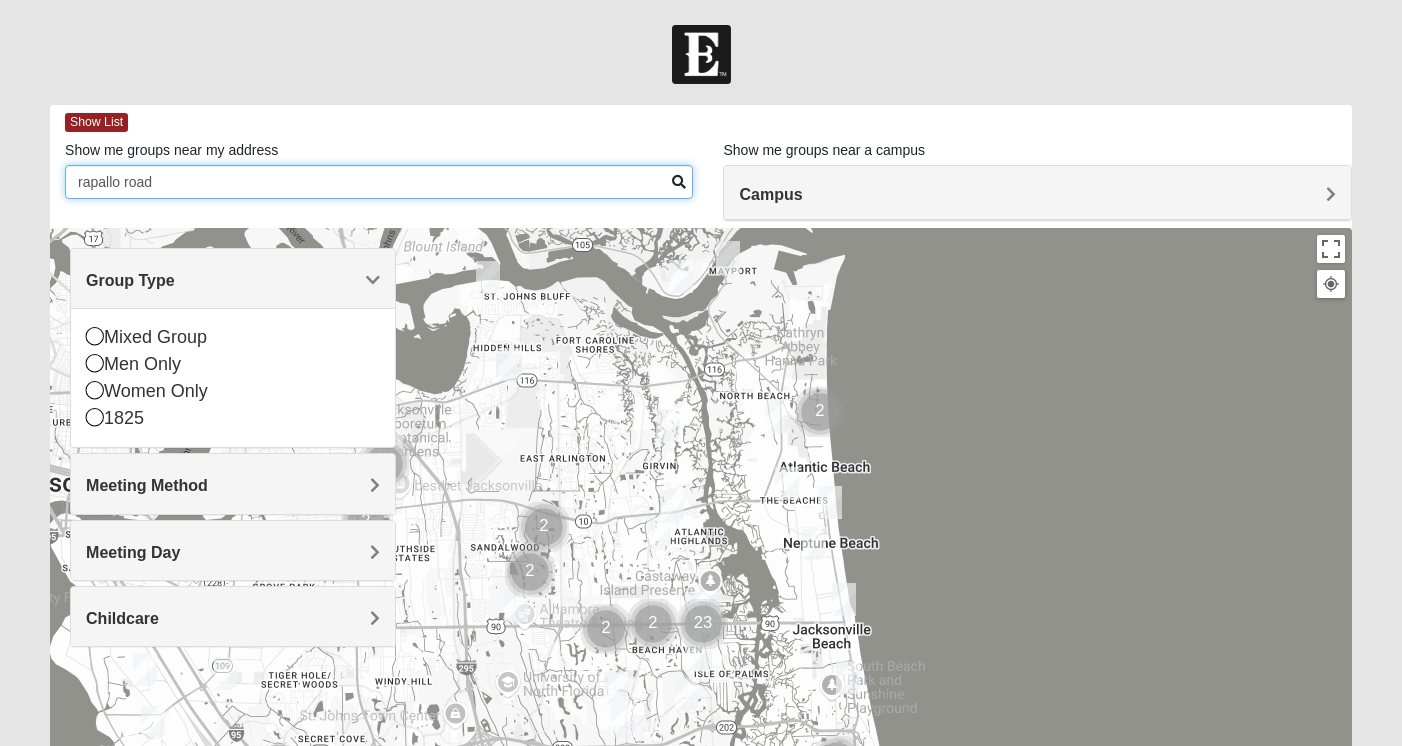type on "rapallo road" 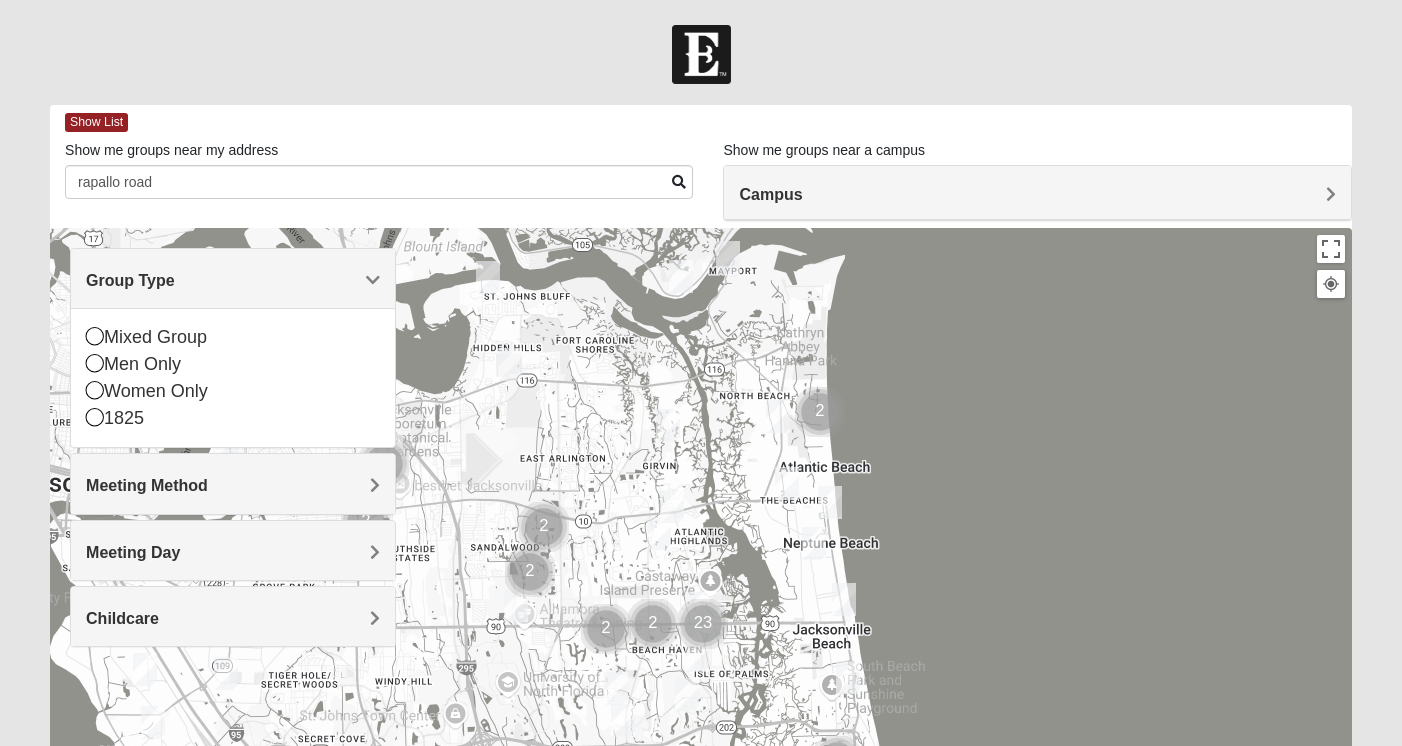 click at bounding box center (679, 182) 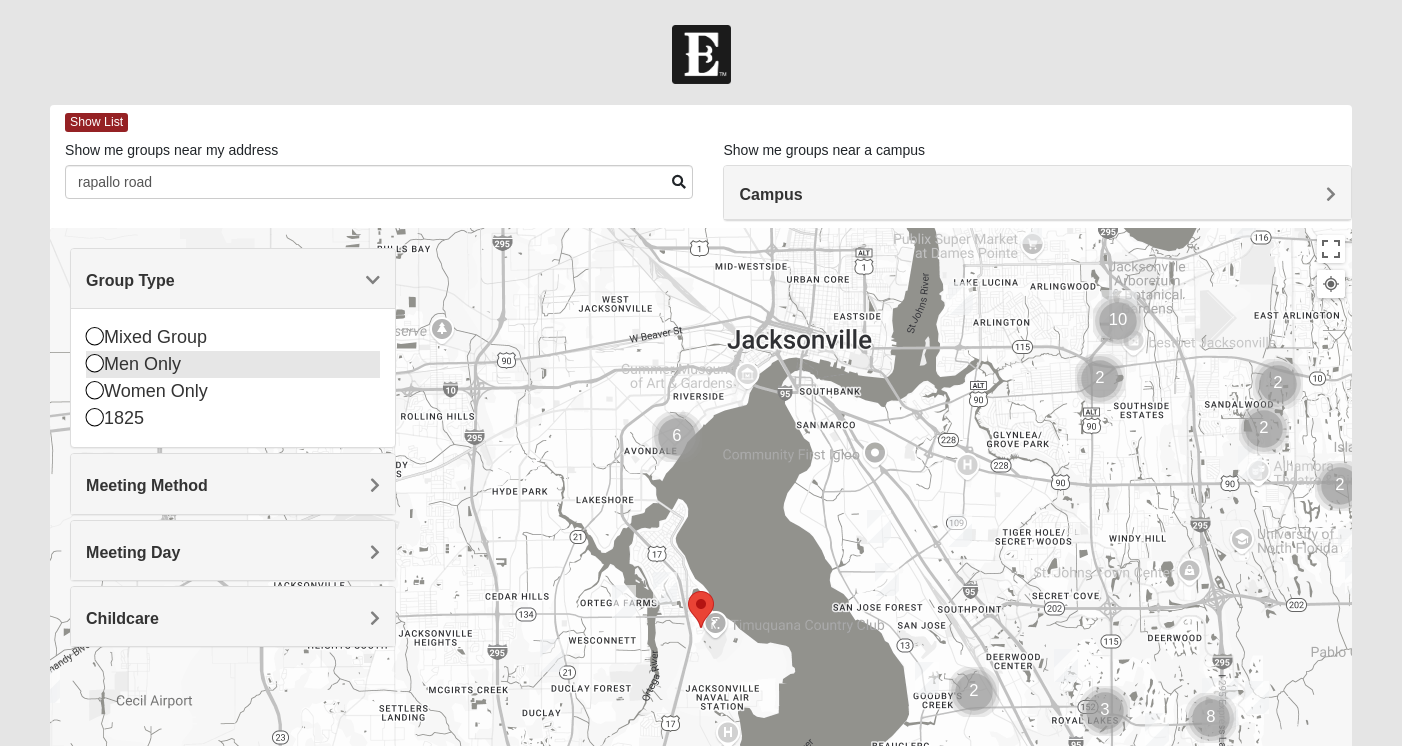 click on "Men Only" at bounding box center [232, 364] 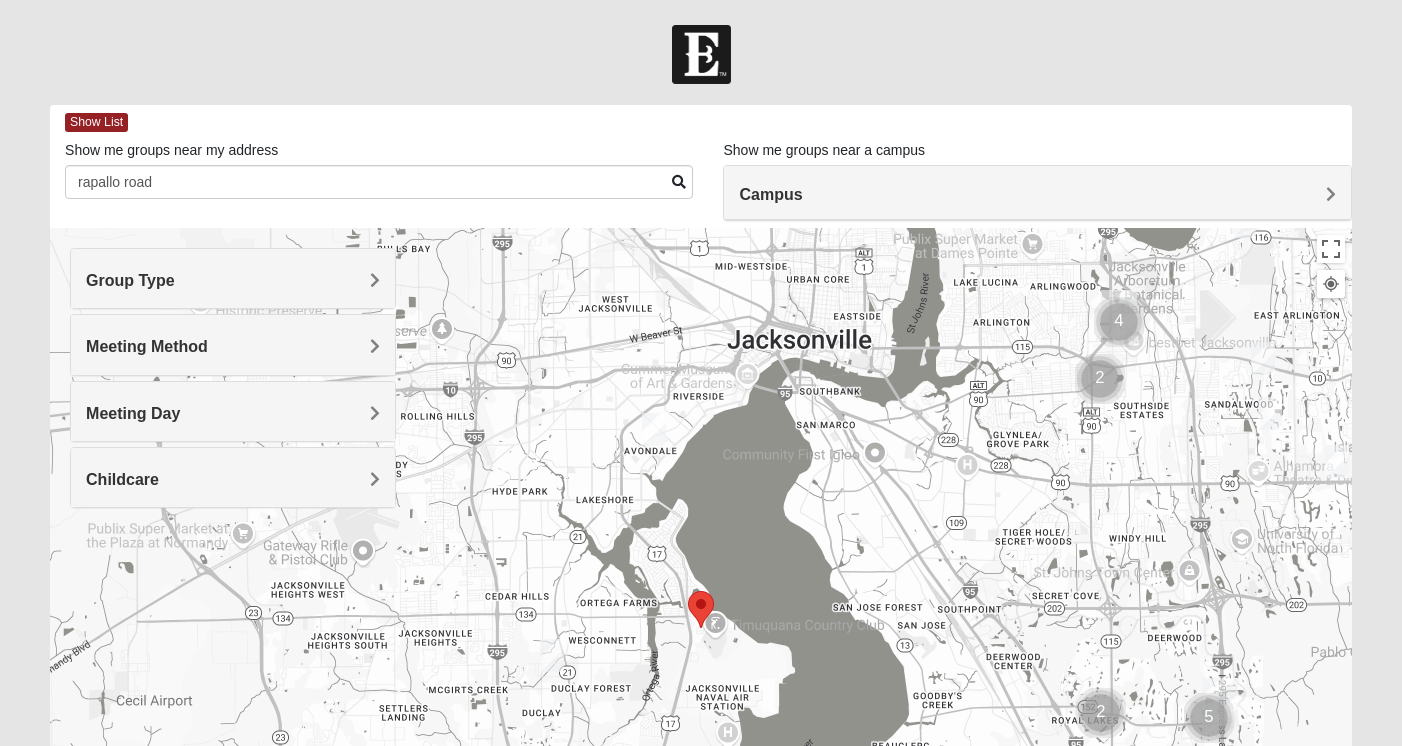 click on "Meeting Method" at bounding box center [232, 344] 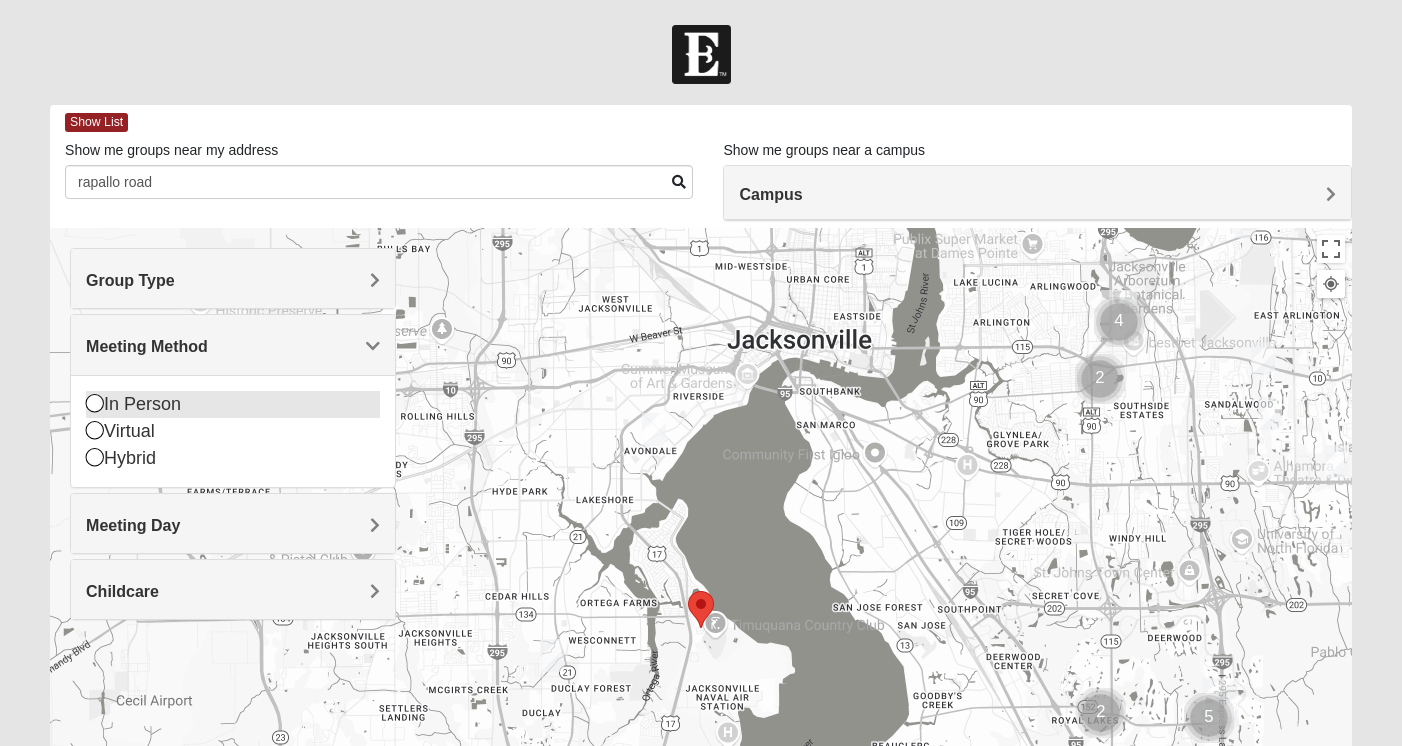 click at bounding box center [95, 403] 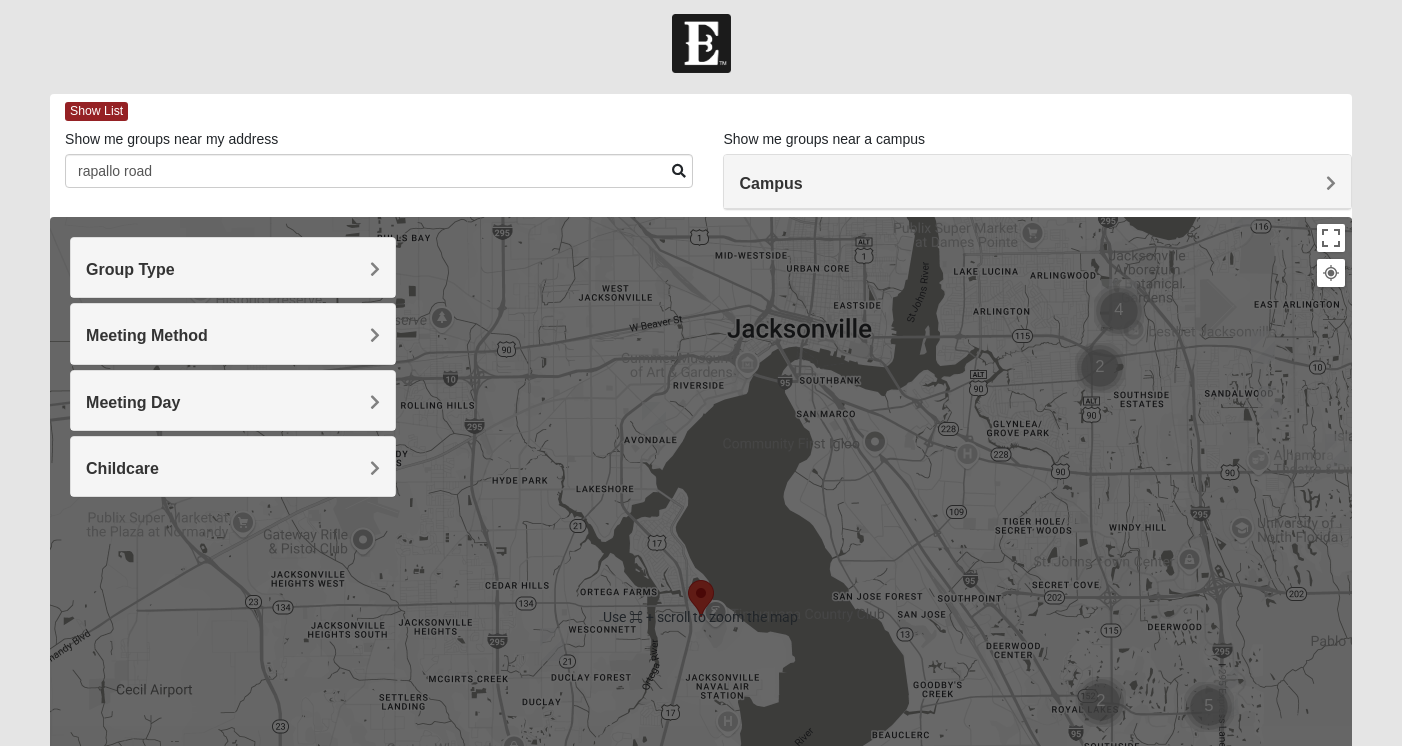 scroll, scrollTop: 6, scrollLeft: 0, axis: vertical 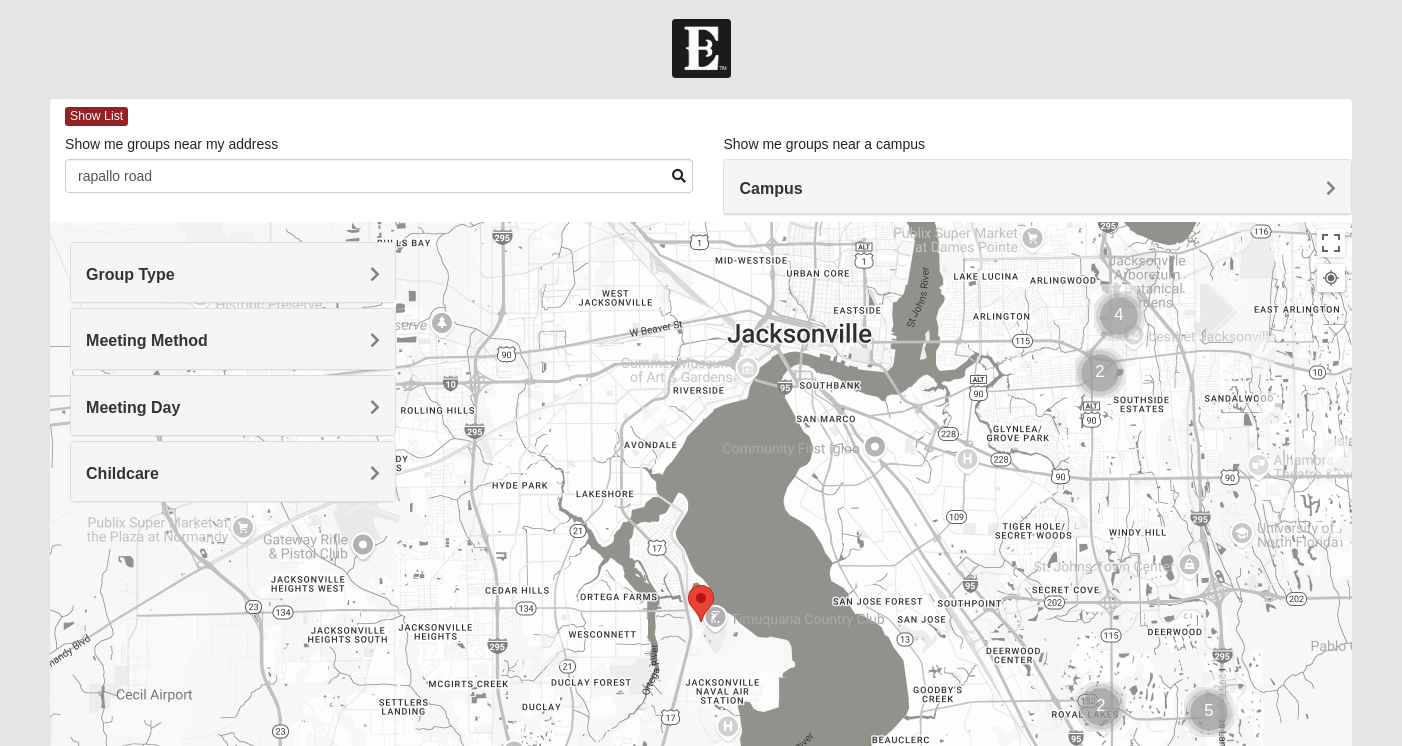 click at bounding box center (701, 622) 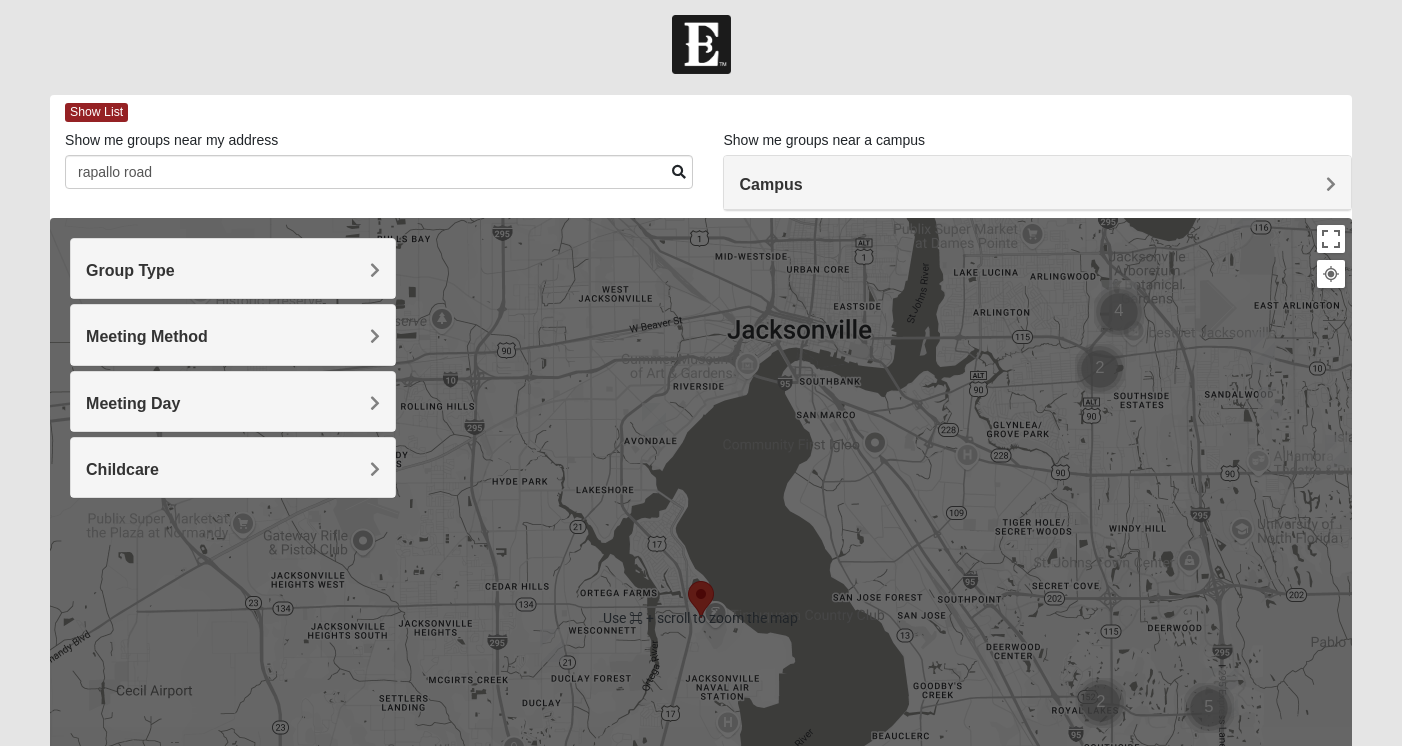scroll, scrollTop: 11, scrollLeft: 0, axis: vertical 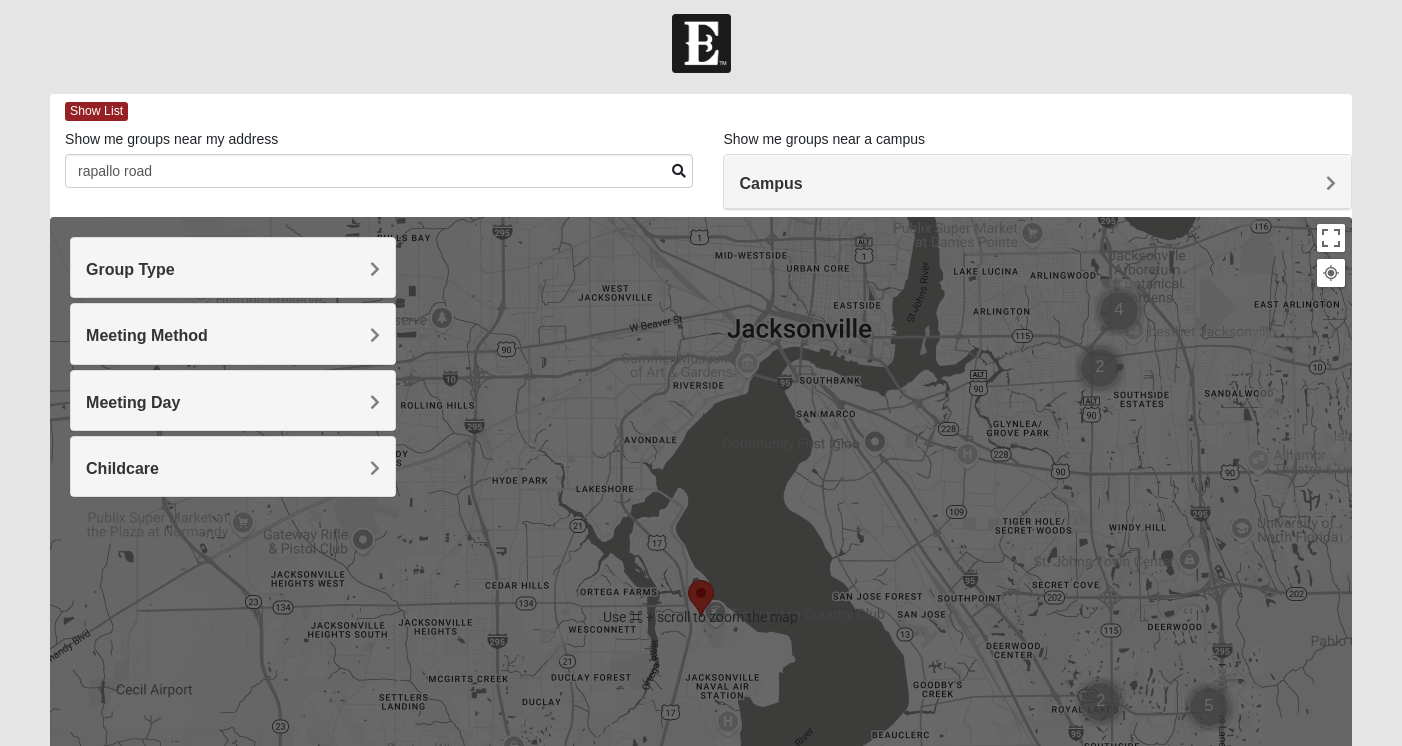 click at bounding box center (701, 617) 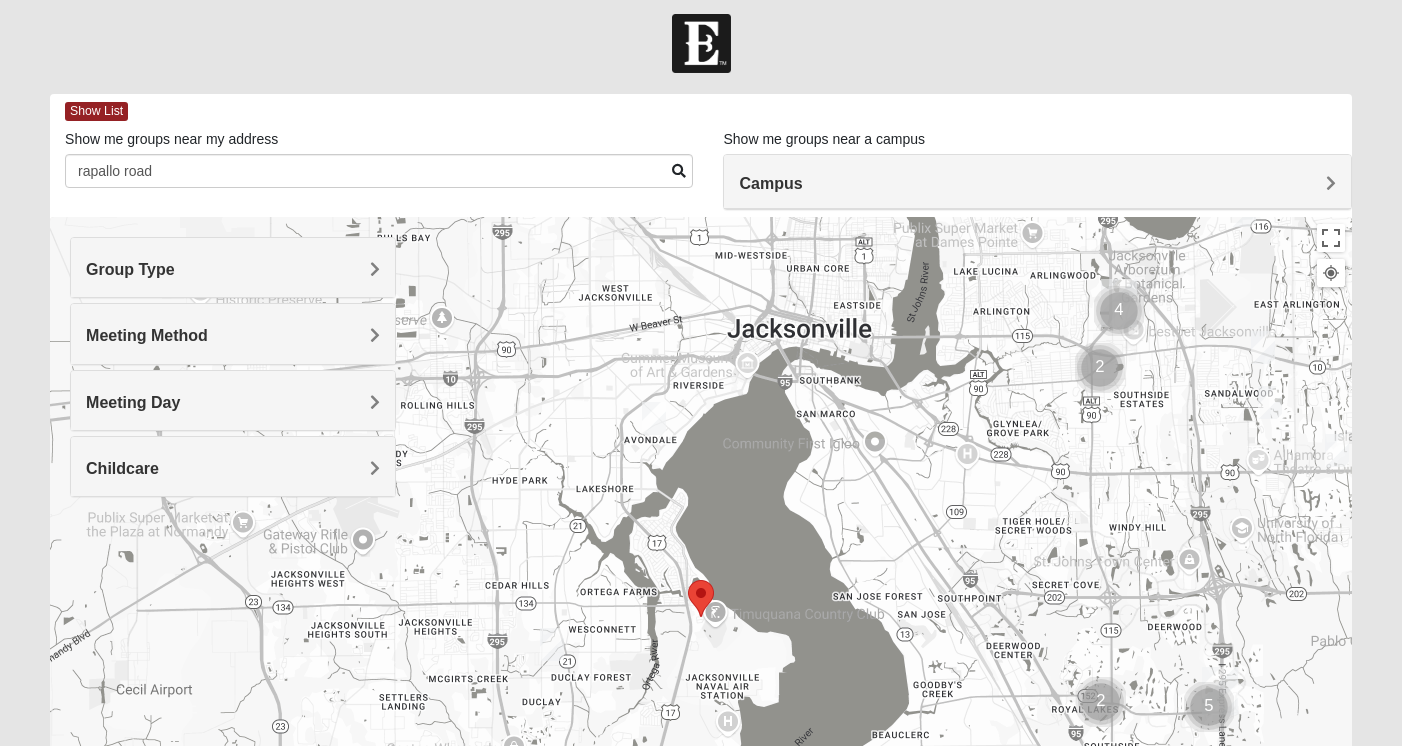 click at bounding box center [654, 418] 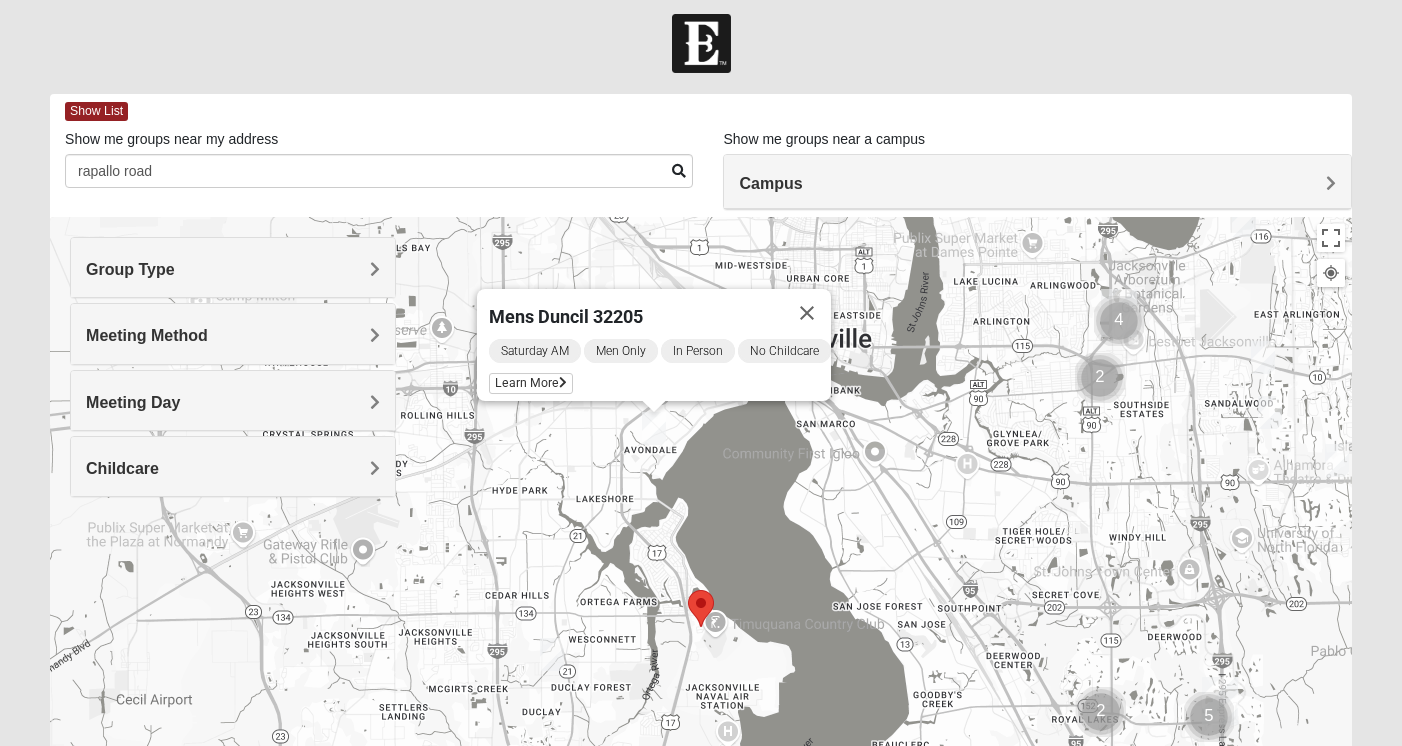 click at bounding box center [552, 654] 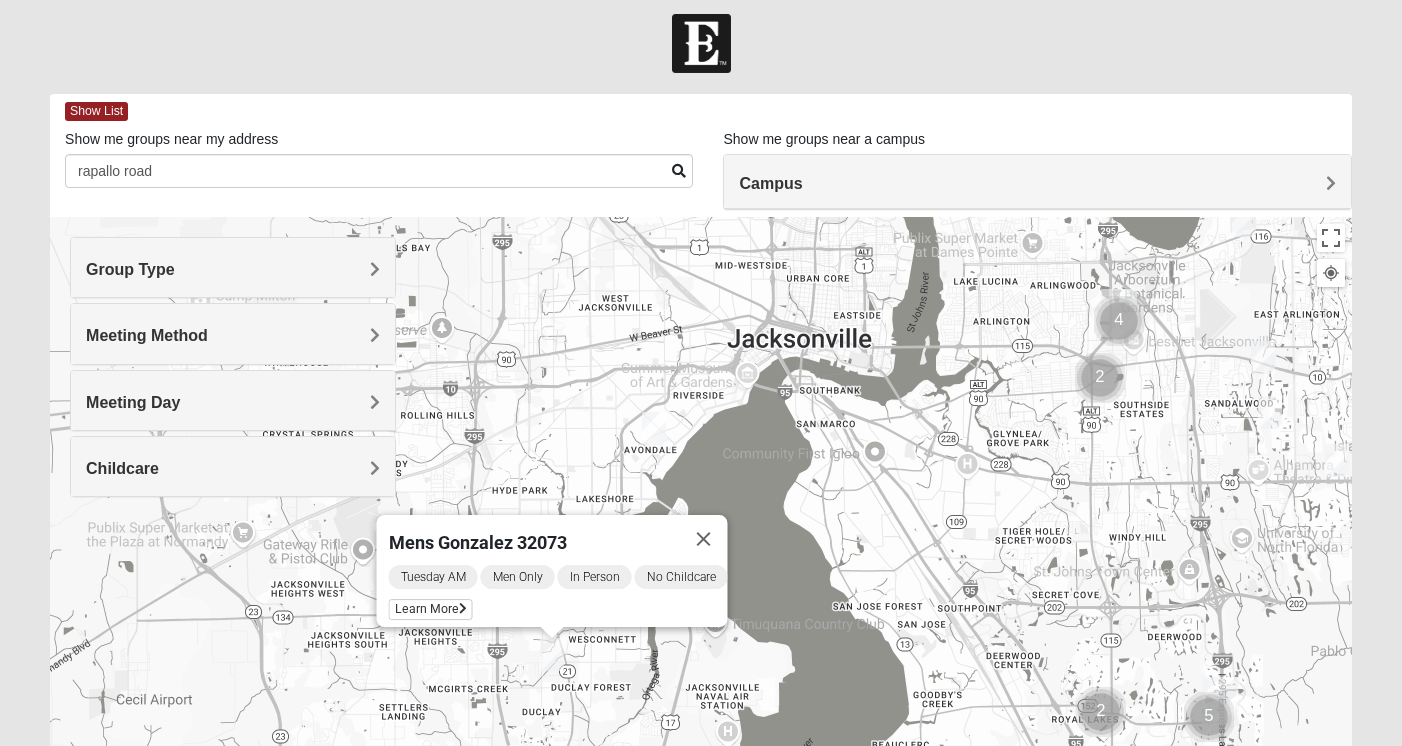 click at bounding box center [654, 428] 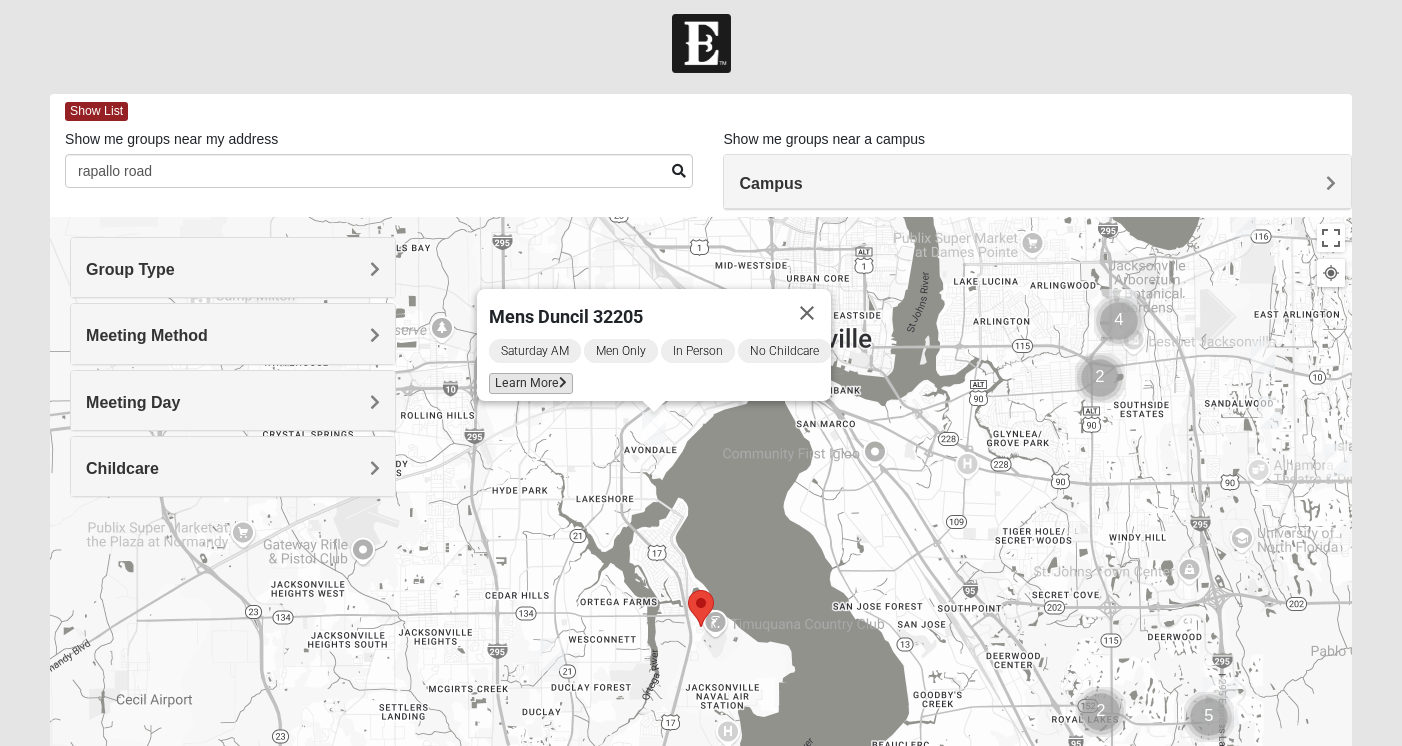 click on "Learn More" at bounding box center (531, 383) 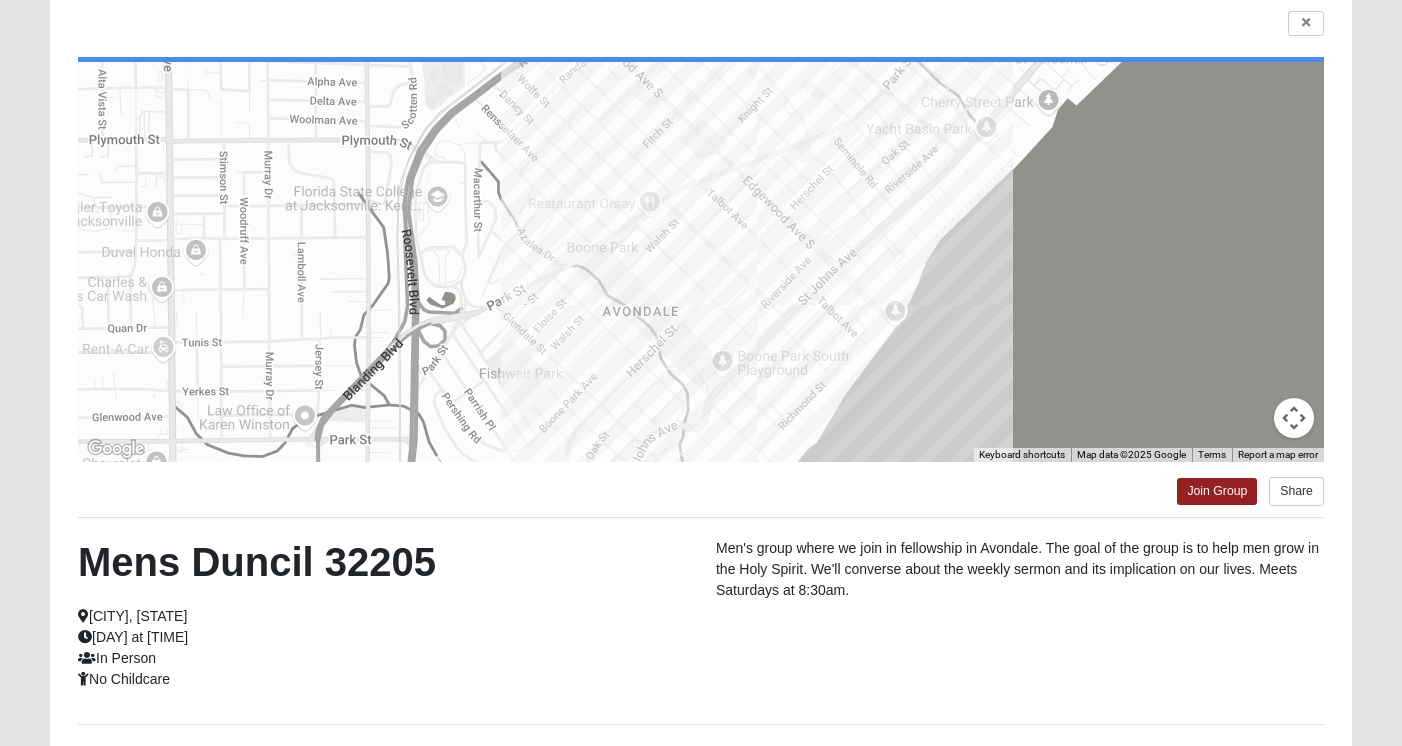 scroll, scrollTop: 155, scrollLeft: 0, axis: vertical 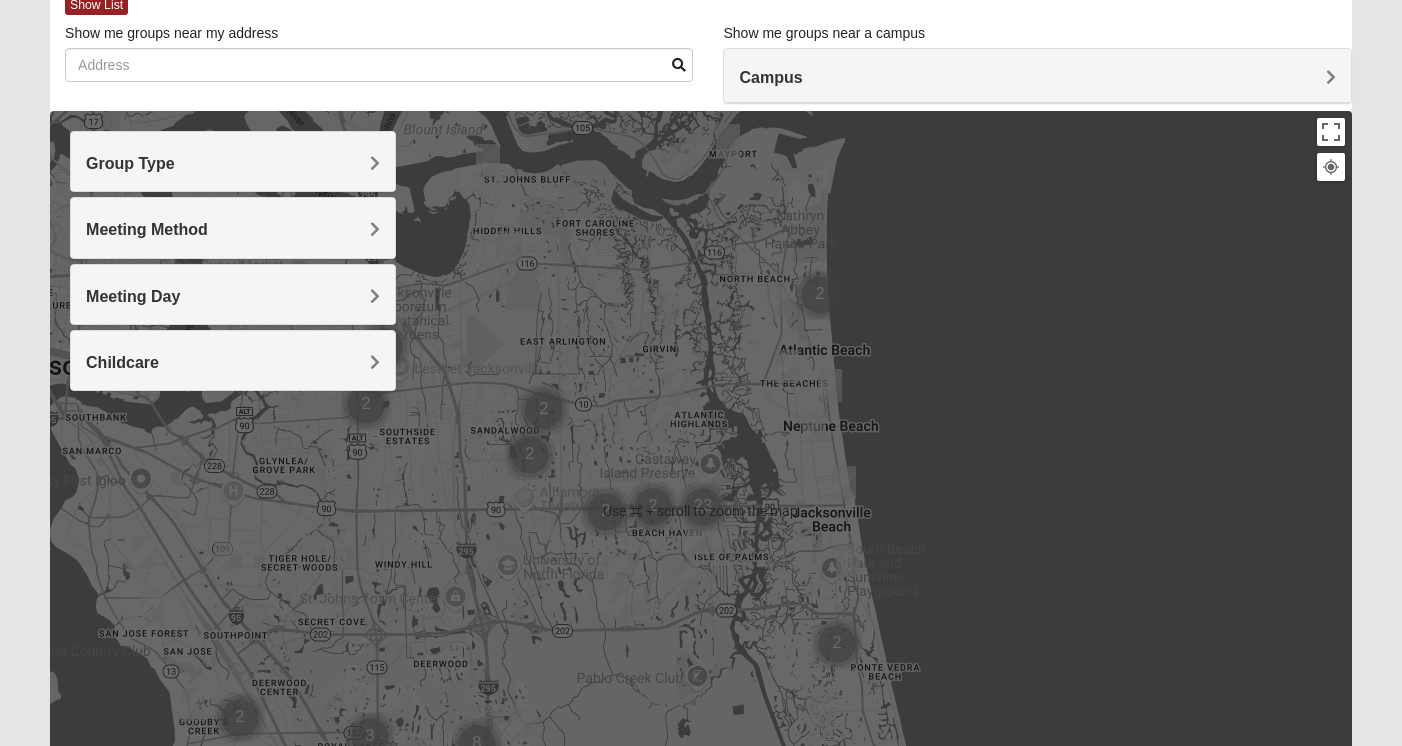 click at bounding box center (697, 538) 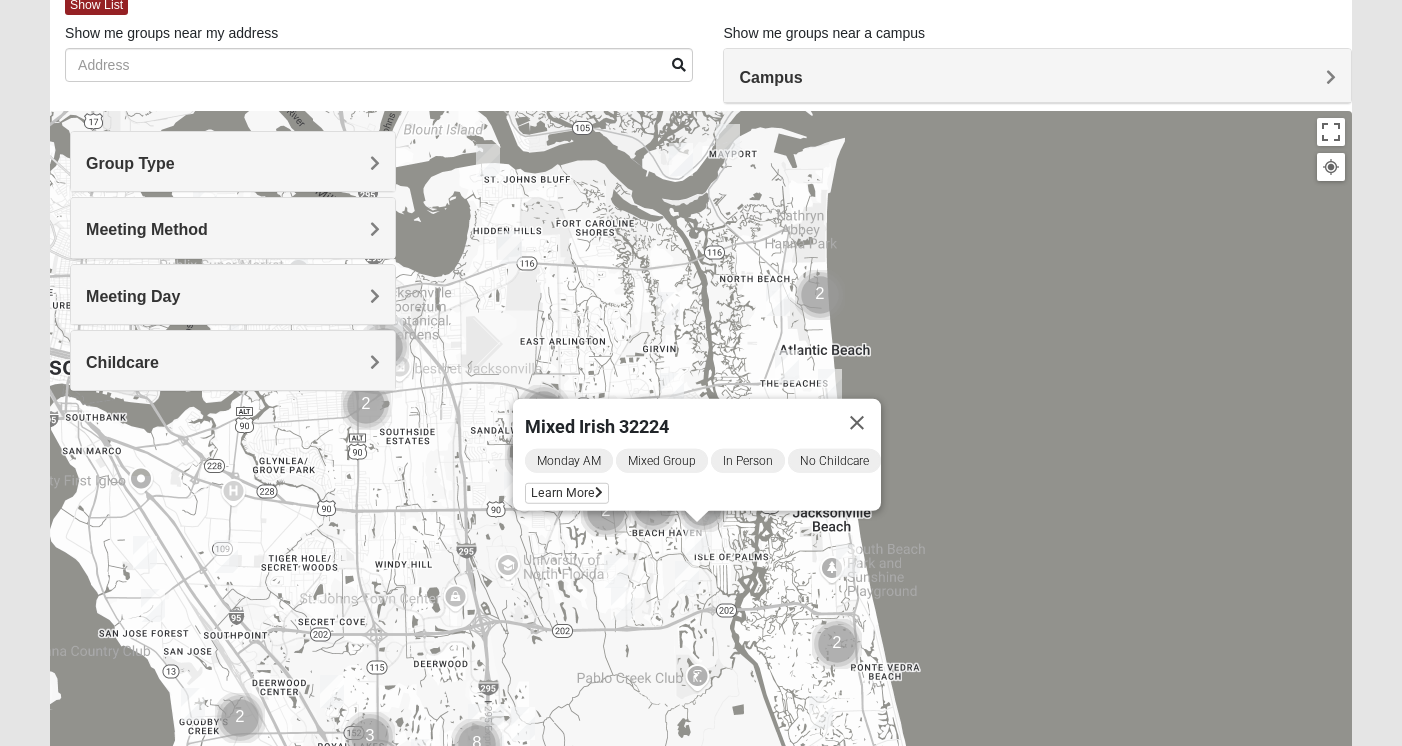 click on "Group Type" at bounding box center (232, 163) 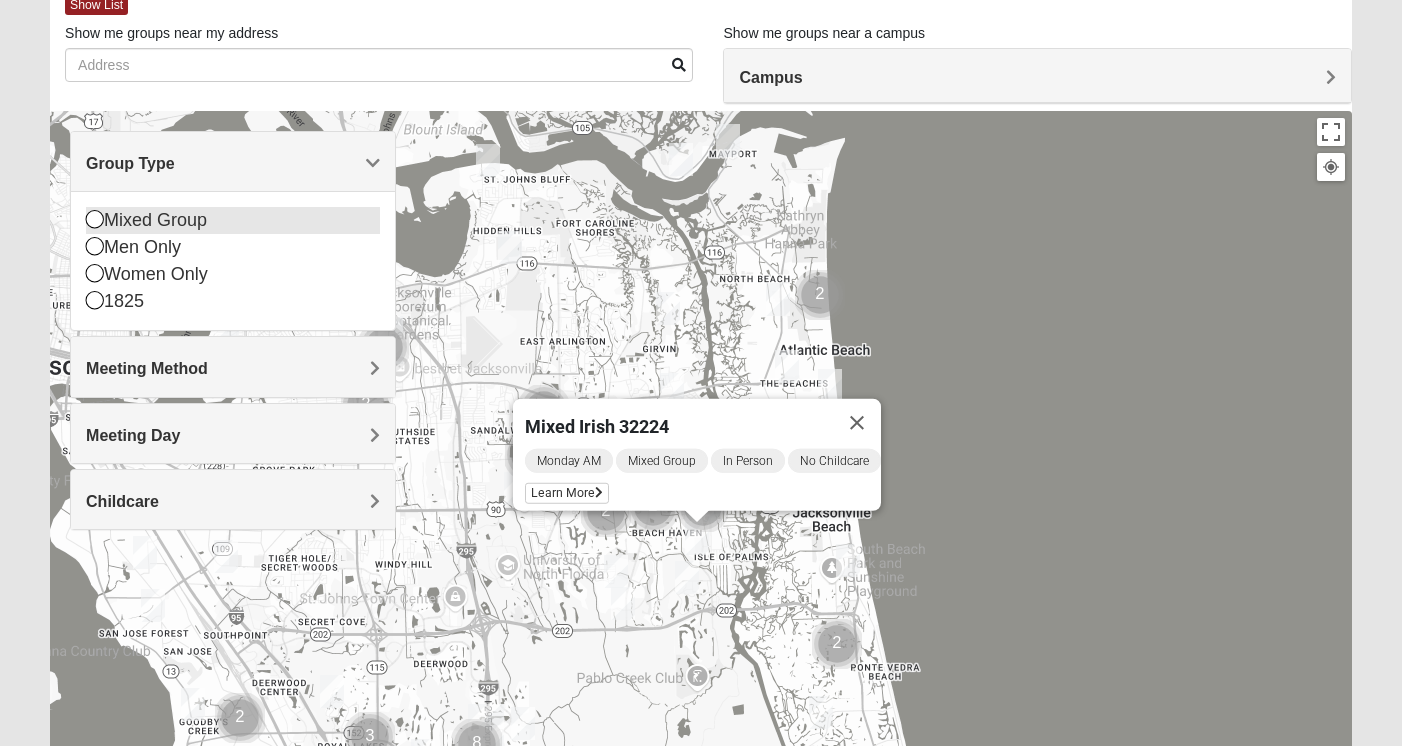 click on "Mixed Group" at bounding box center [232, 220] 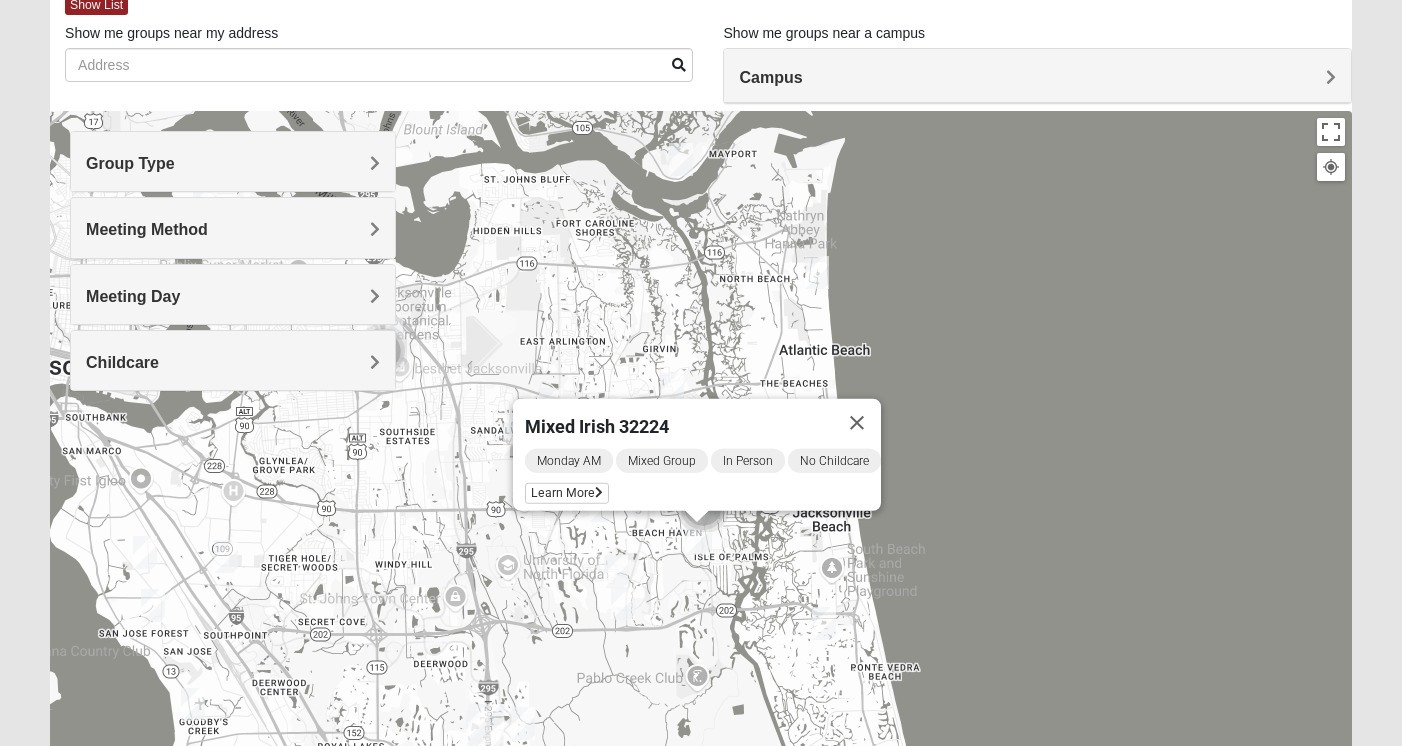 click on "Group Type" at bounding box center [232, 163] 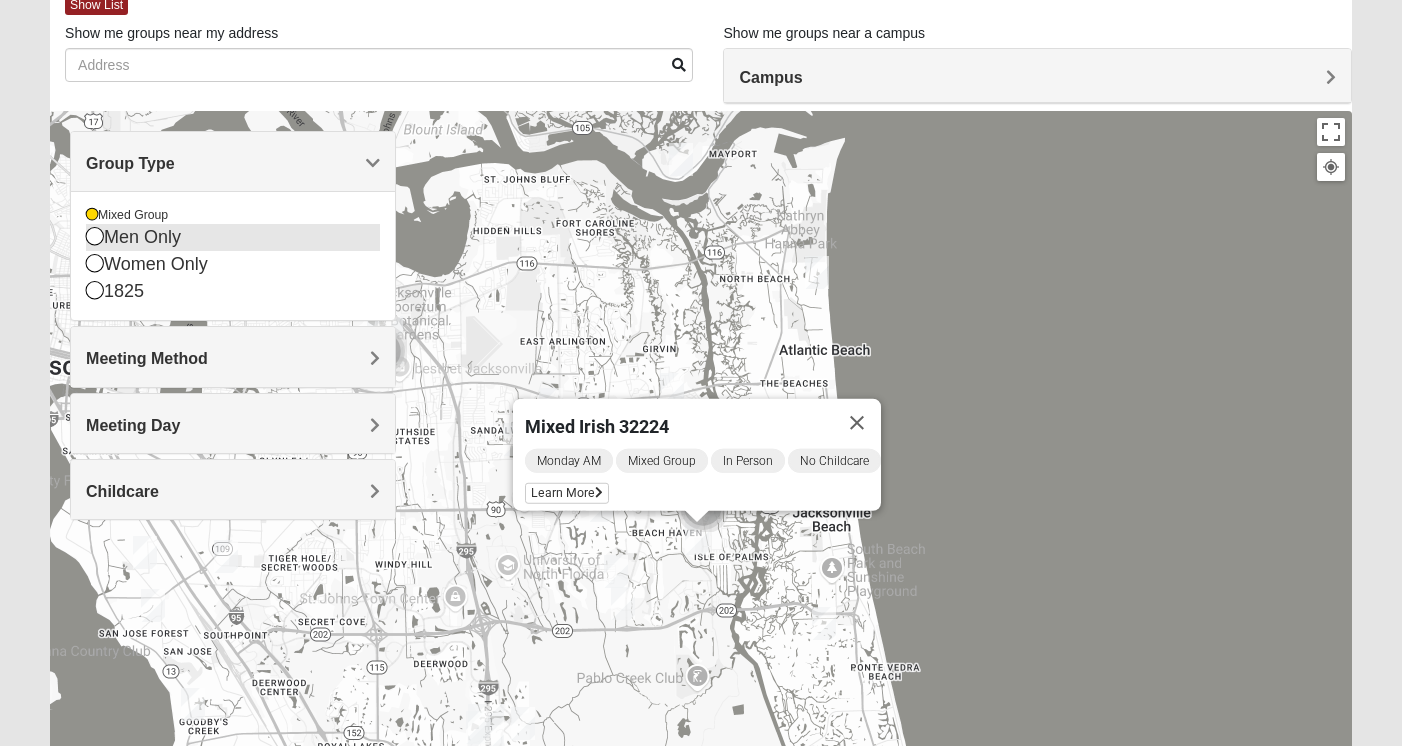 click on "Men Only" at bounding box center (232, 237) 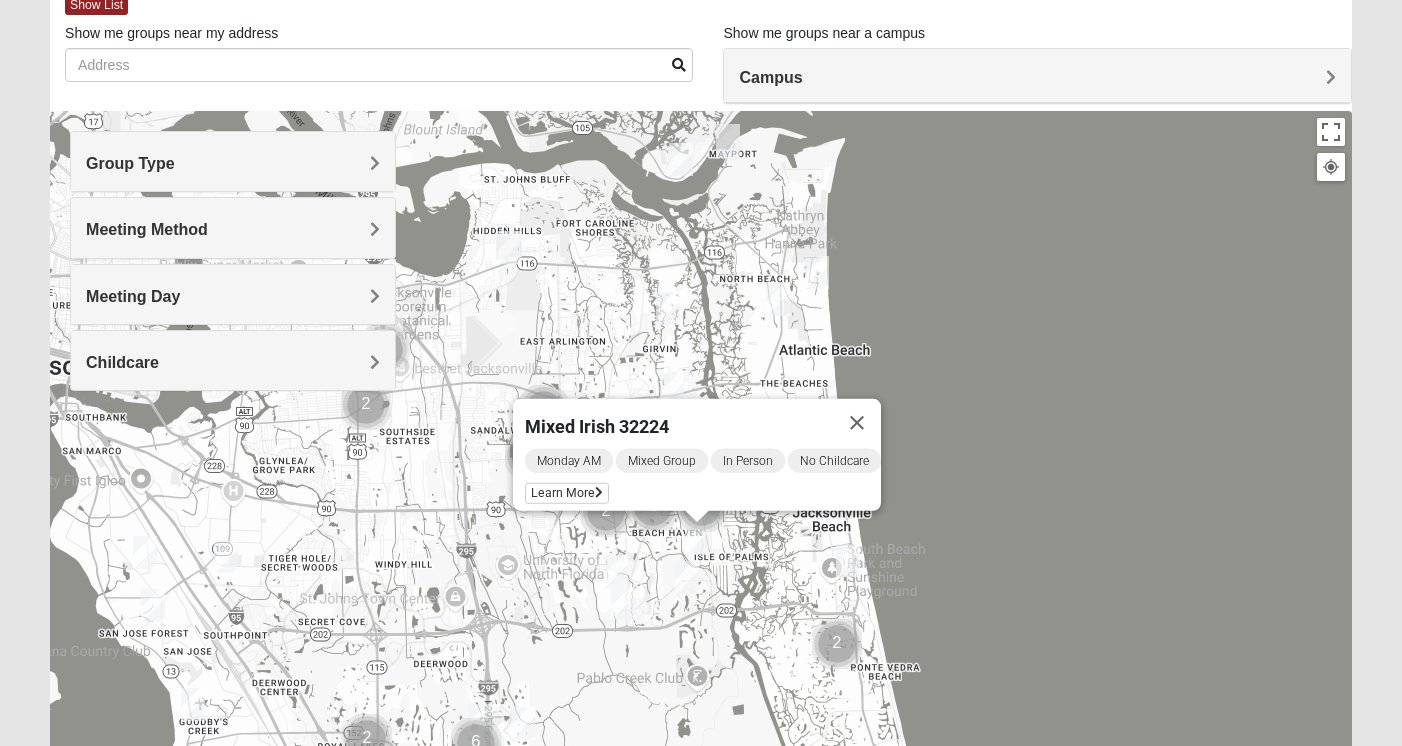 click on "Group Type" at bounding box center [232, 163] 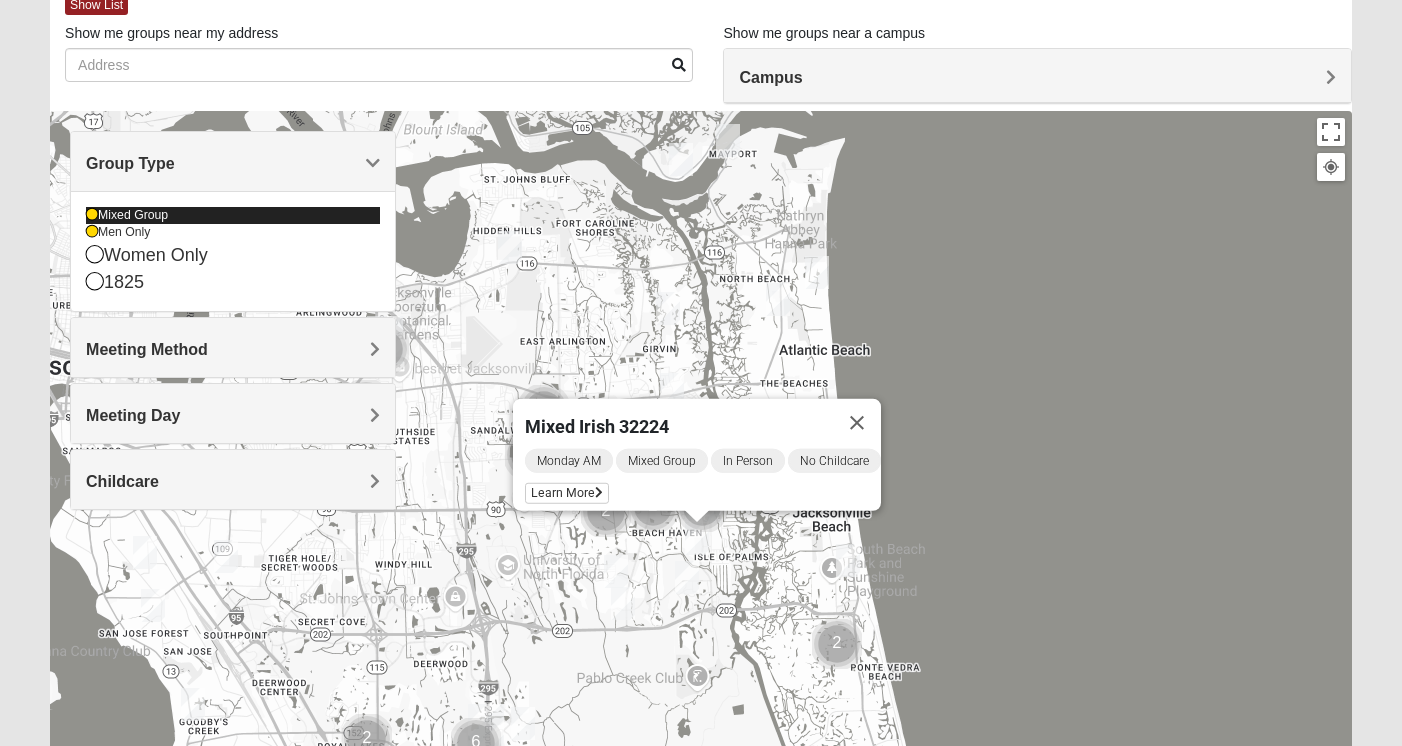click at bounding box center (92, 215) 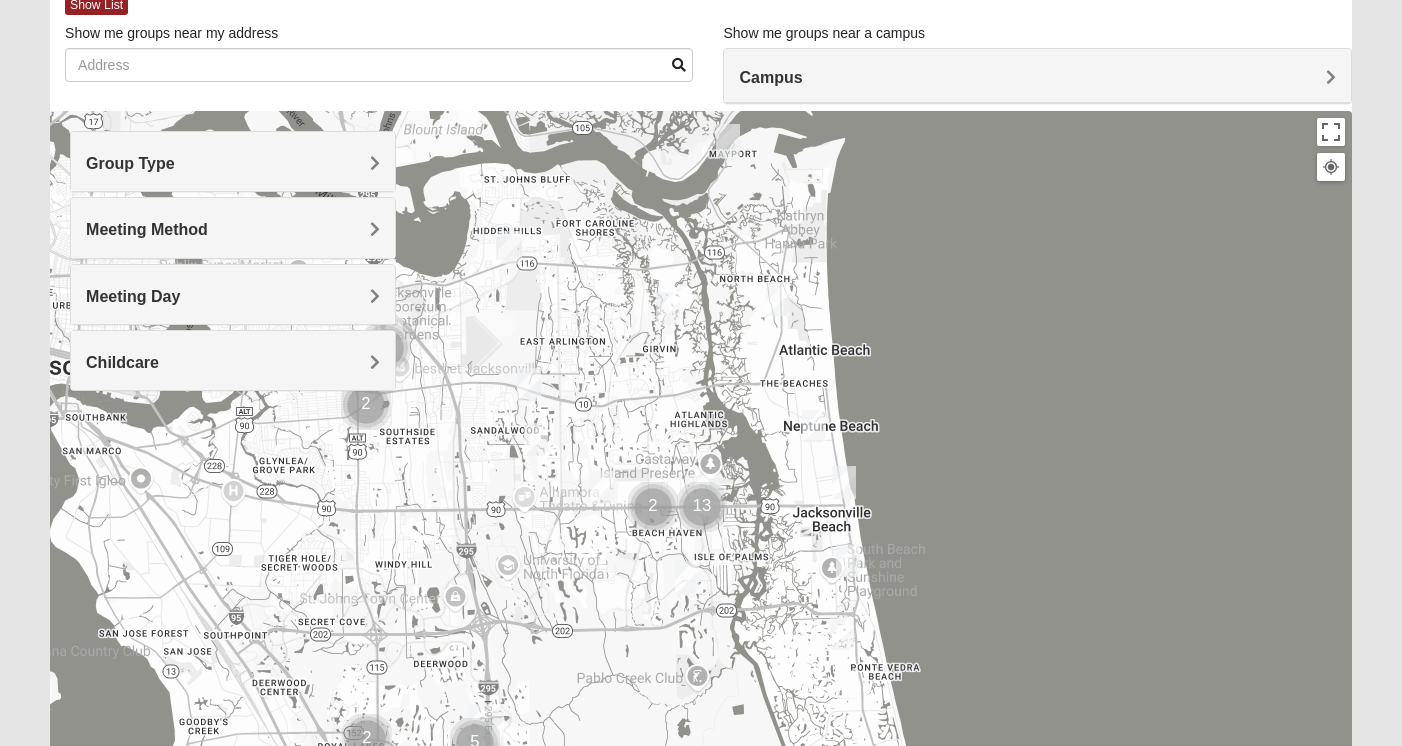 click on "Group Type" at bounding box center (232, 163) 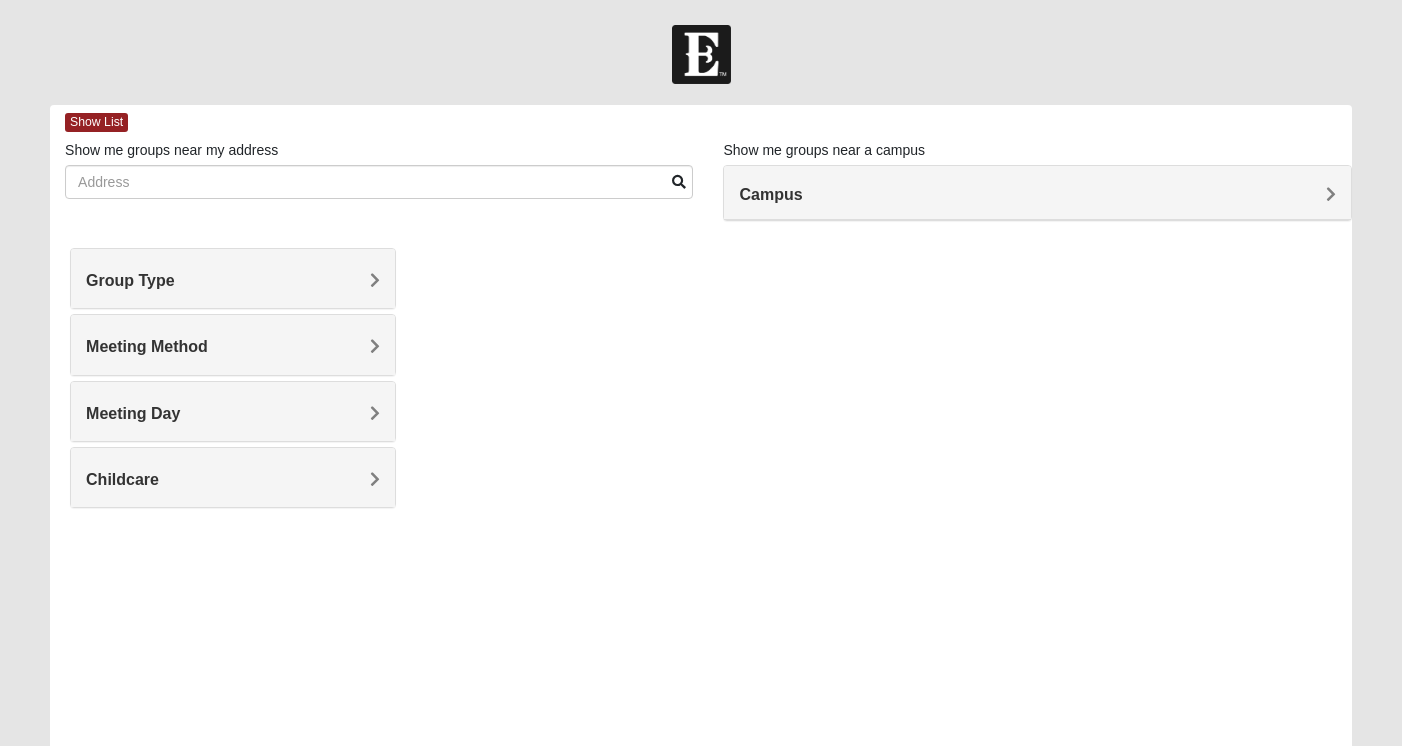 scroll, scrollTop: 0, scrollLeft: 0, axis: both 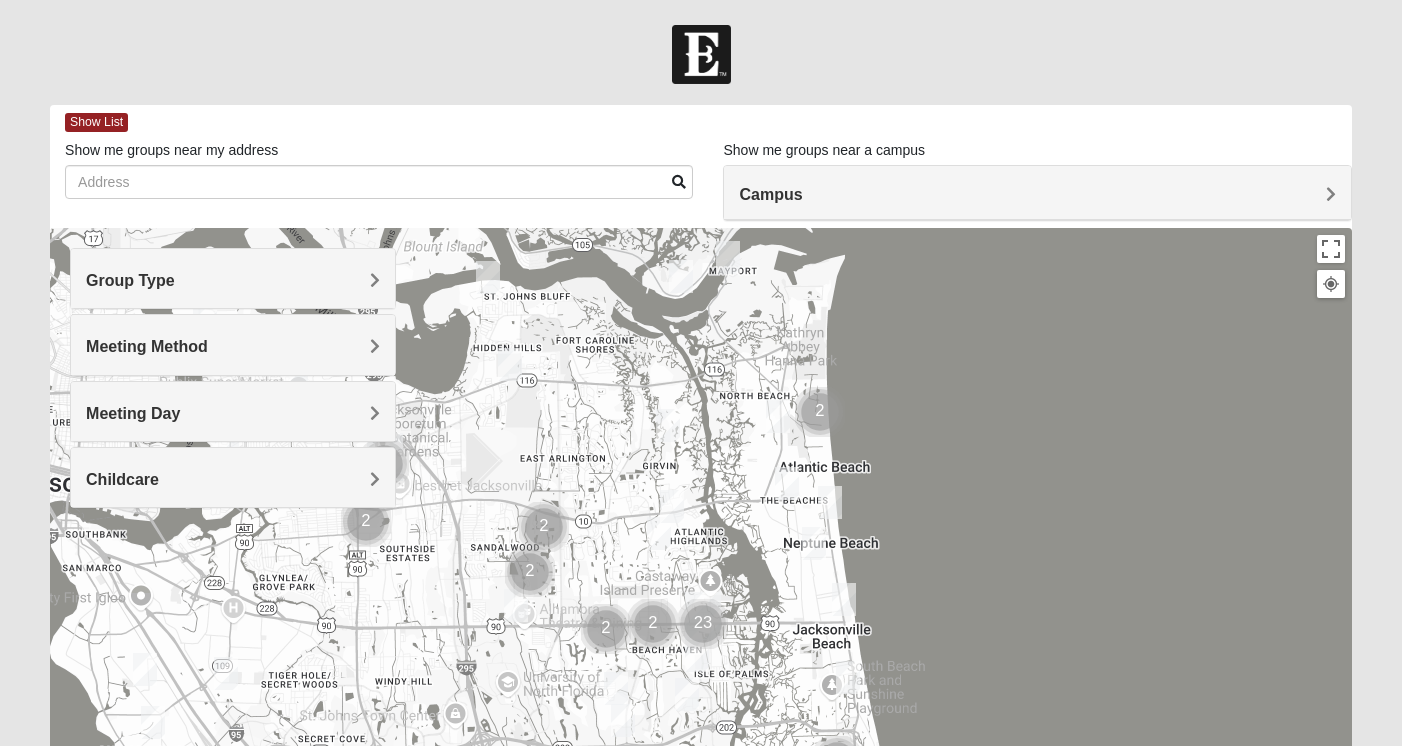 click on "Group Type" at bounding box center [232, 280] 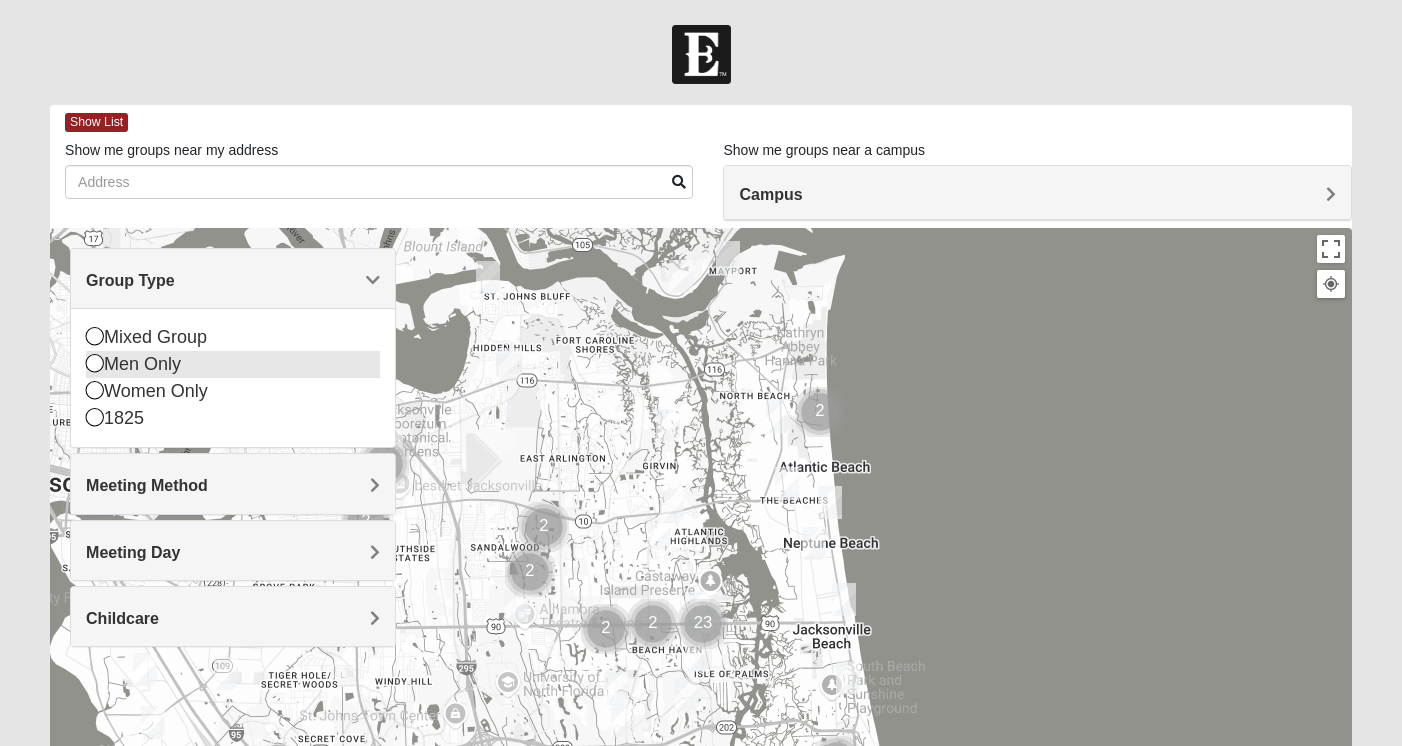 click at bounding box center (95, 363) 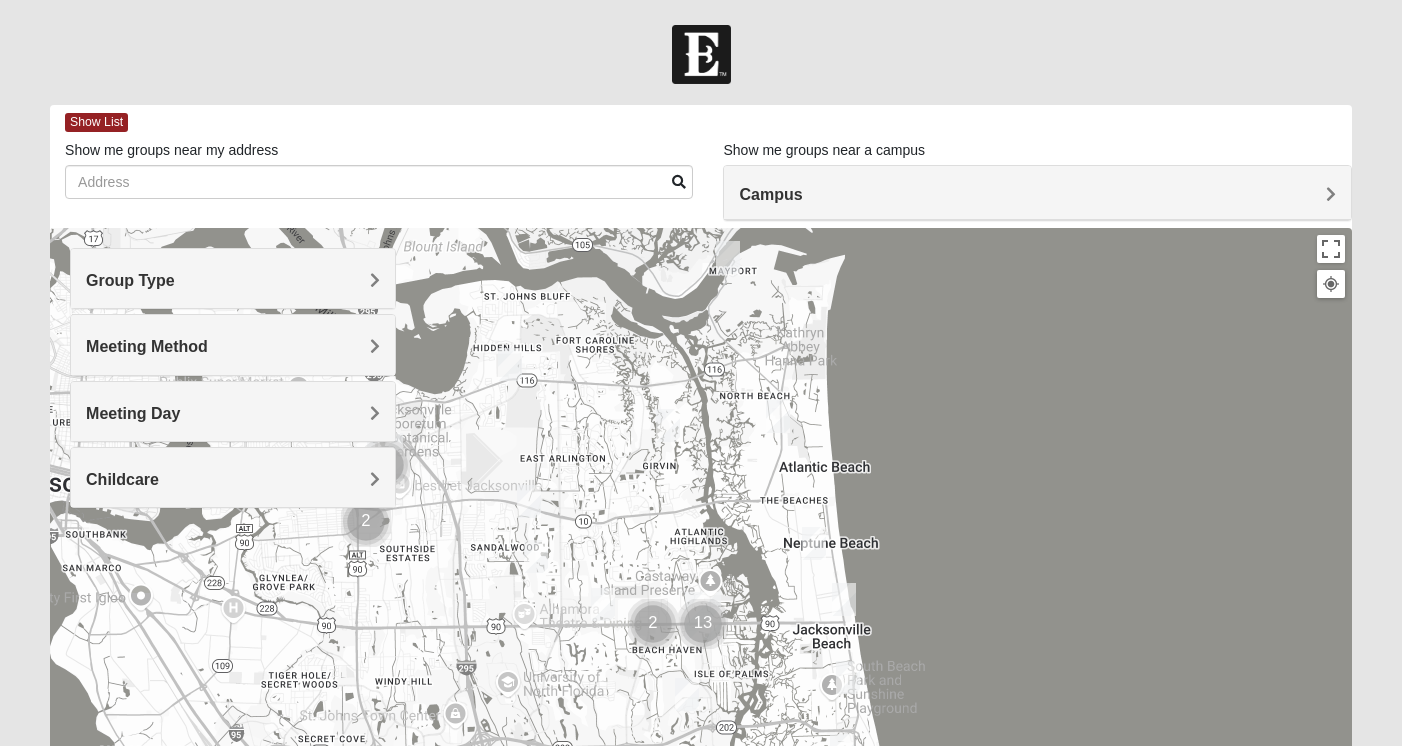 click at bounding box center [844, 599] 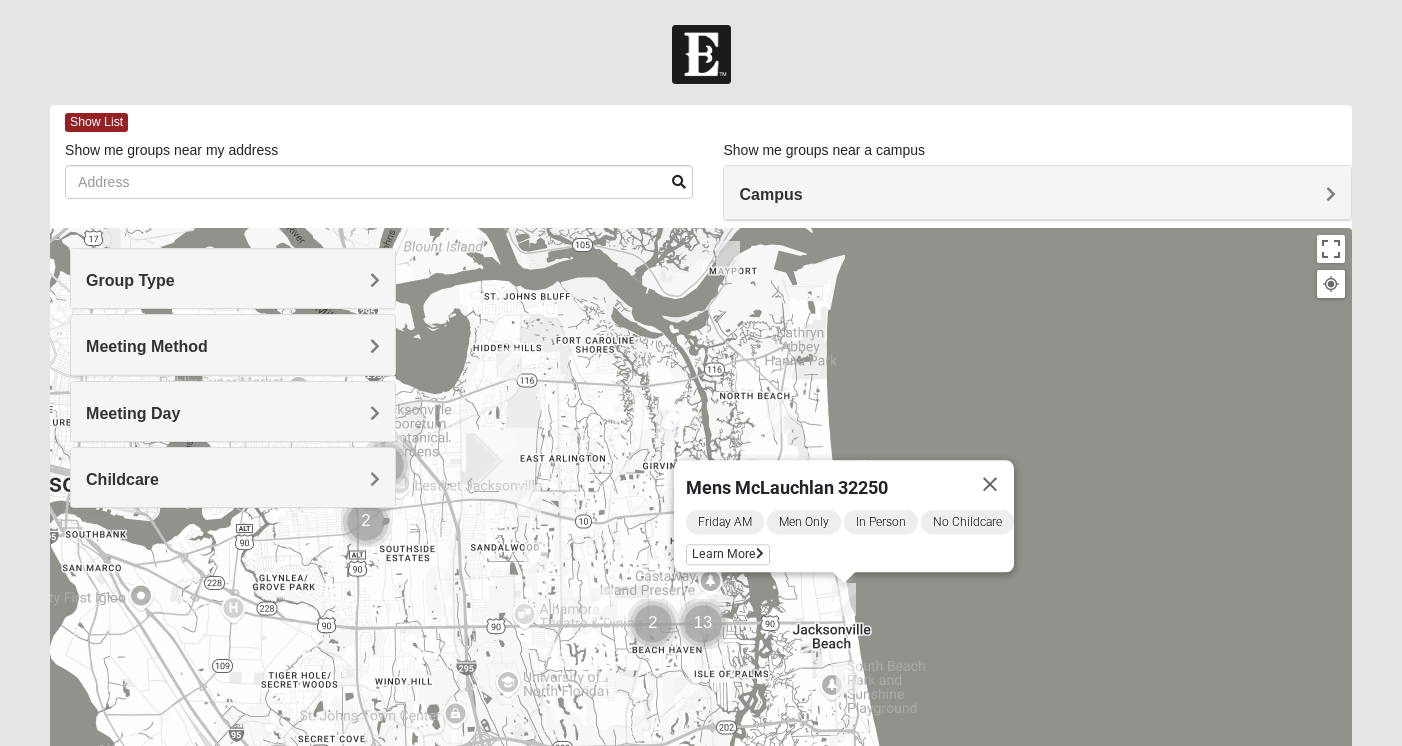 click at bounding box center (848, 677) 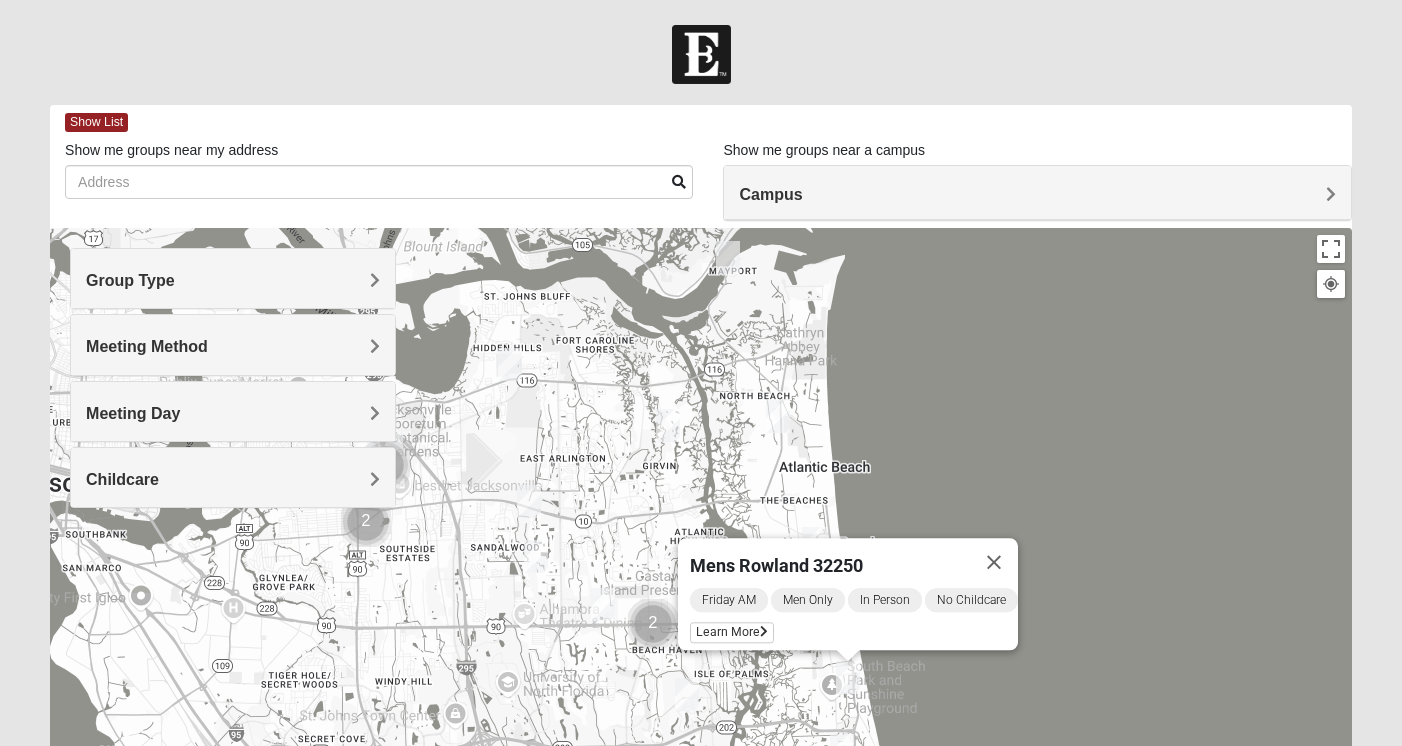 click on "Mens Rowland 32250          Friday AM      Men Only      In Person      No Childcare Learn More" at bounding box center (701, 628) 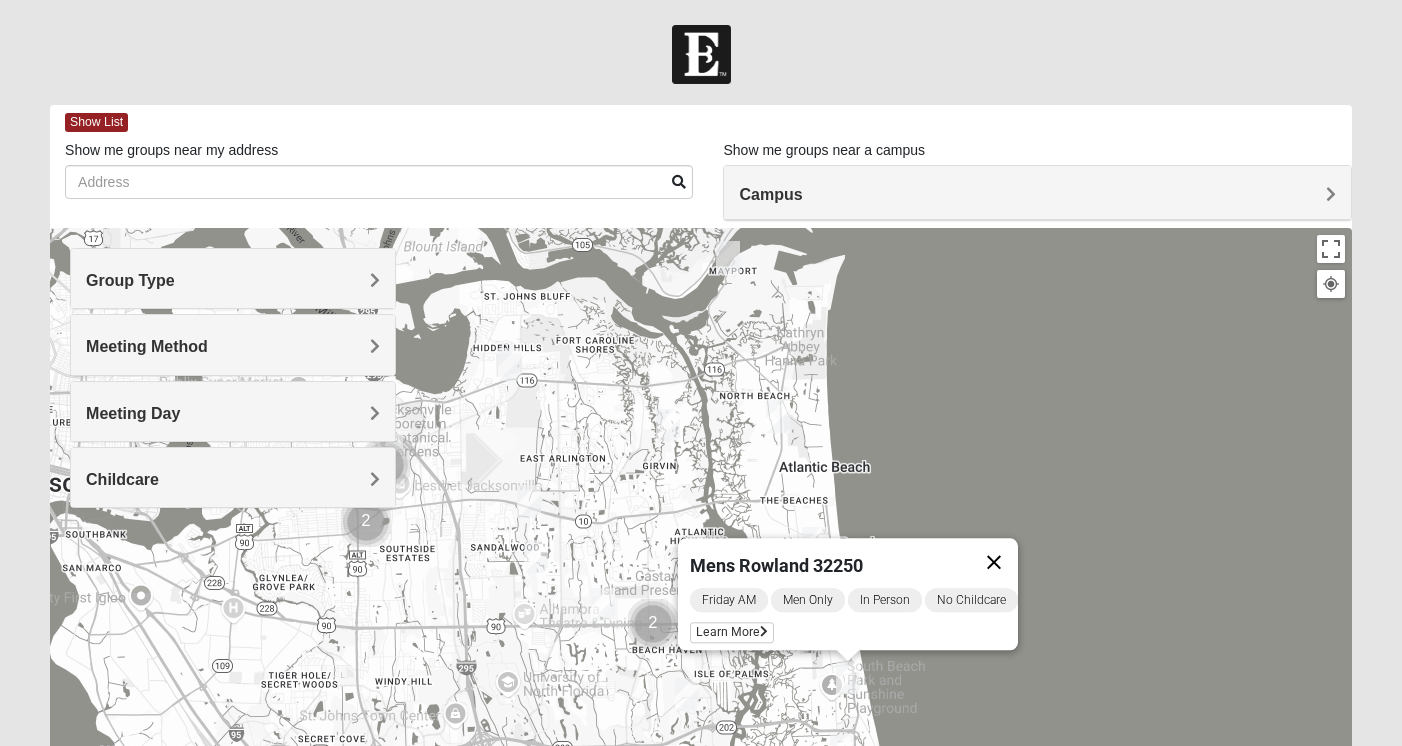 click at bounding box center [994, 562] 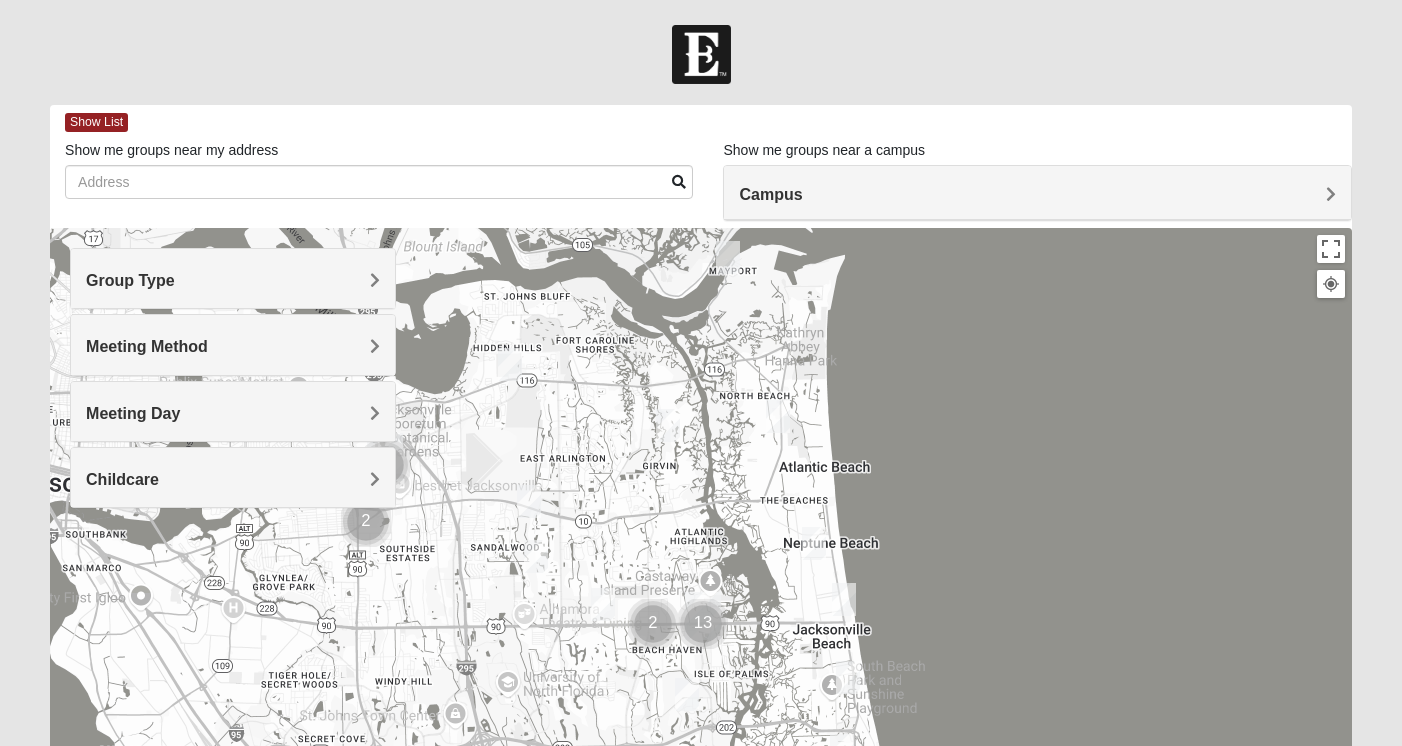 click at bounding box center (703, 624) 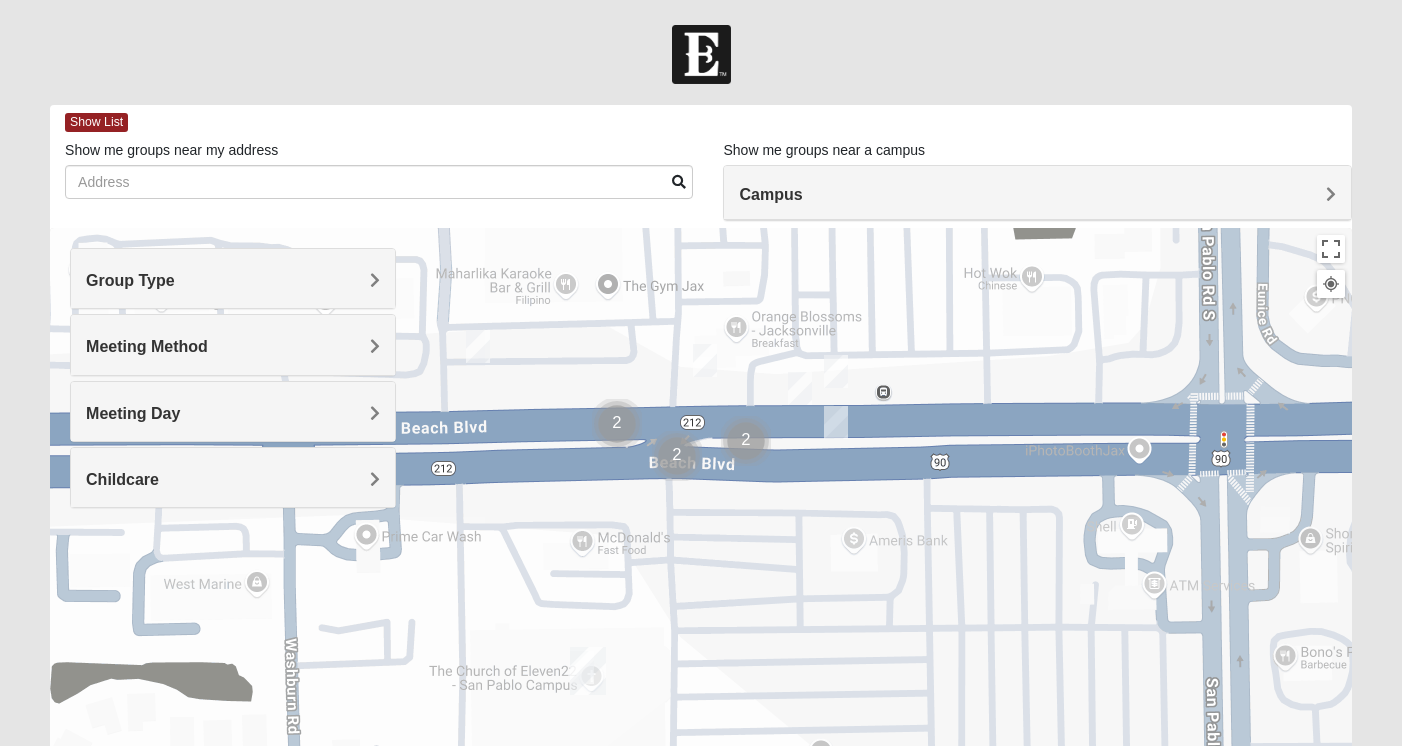 click at bounding box center [800, 388] 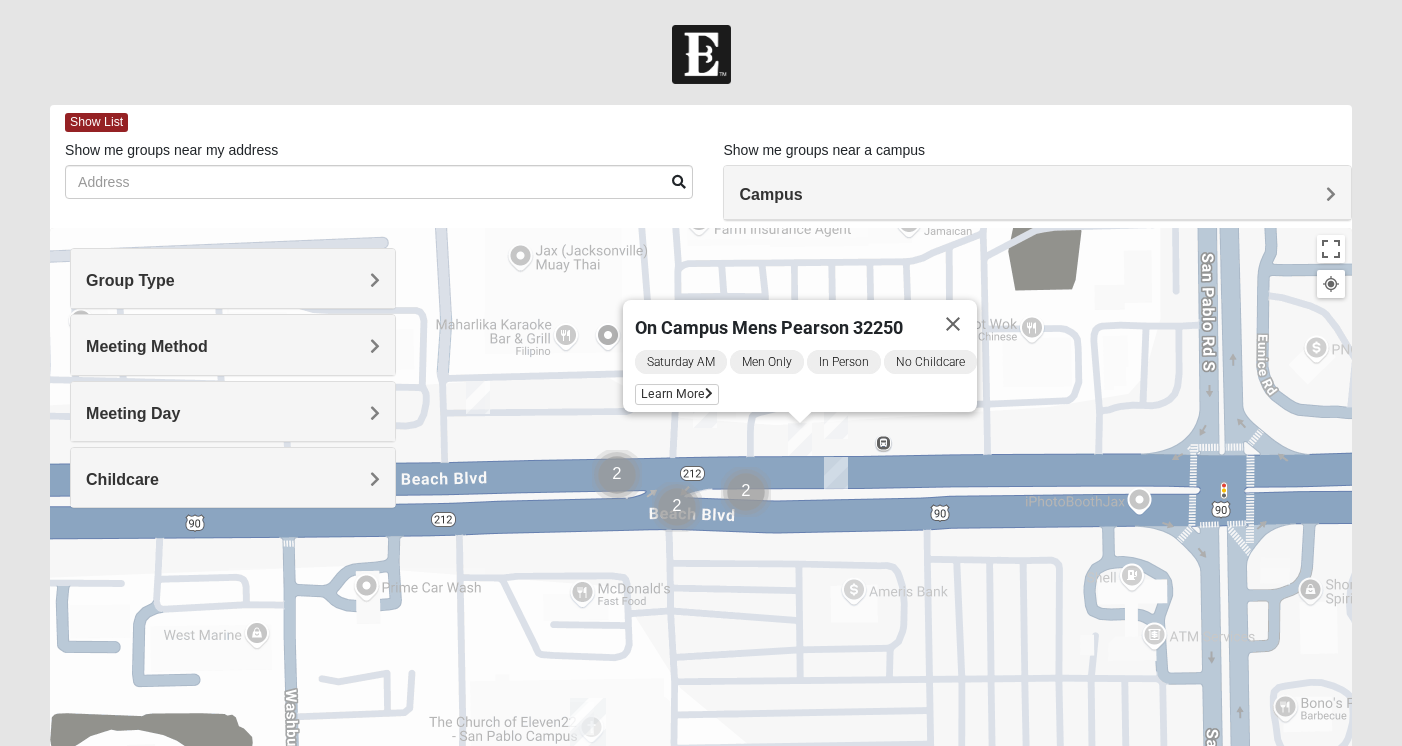 click at bounding box center (836, 422) 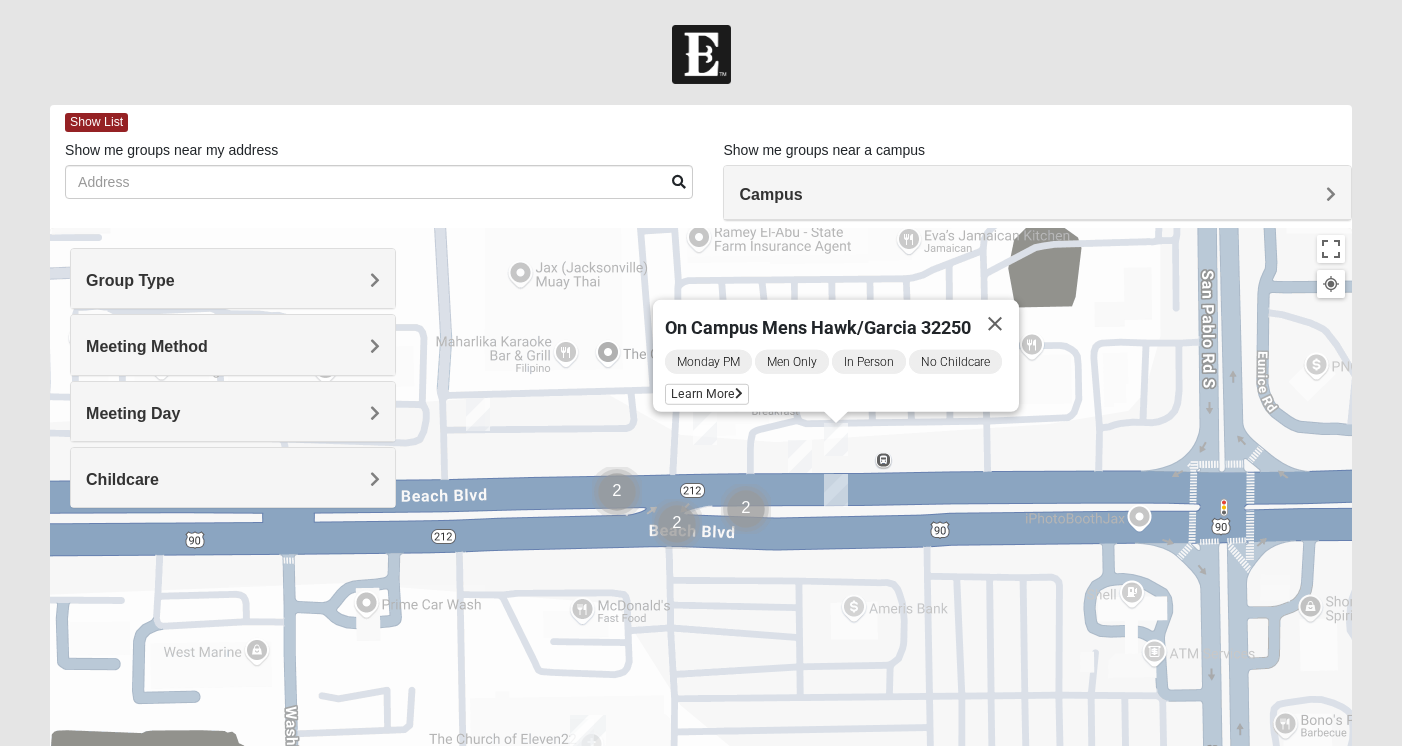 click on "On Campus Mens Hawk/Garcia 32250          Monday PM      Men Only      In Person      No Childcare Learn More" at bounding box center (701, 628) 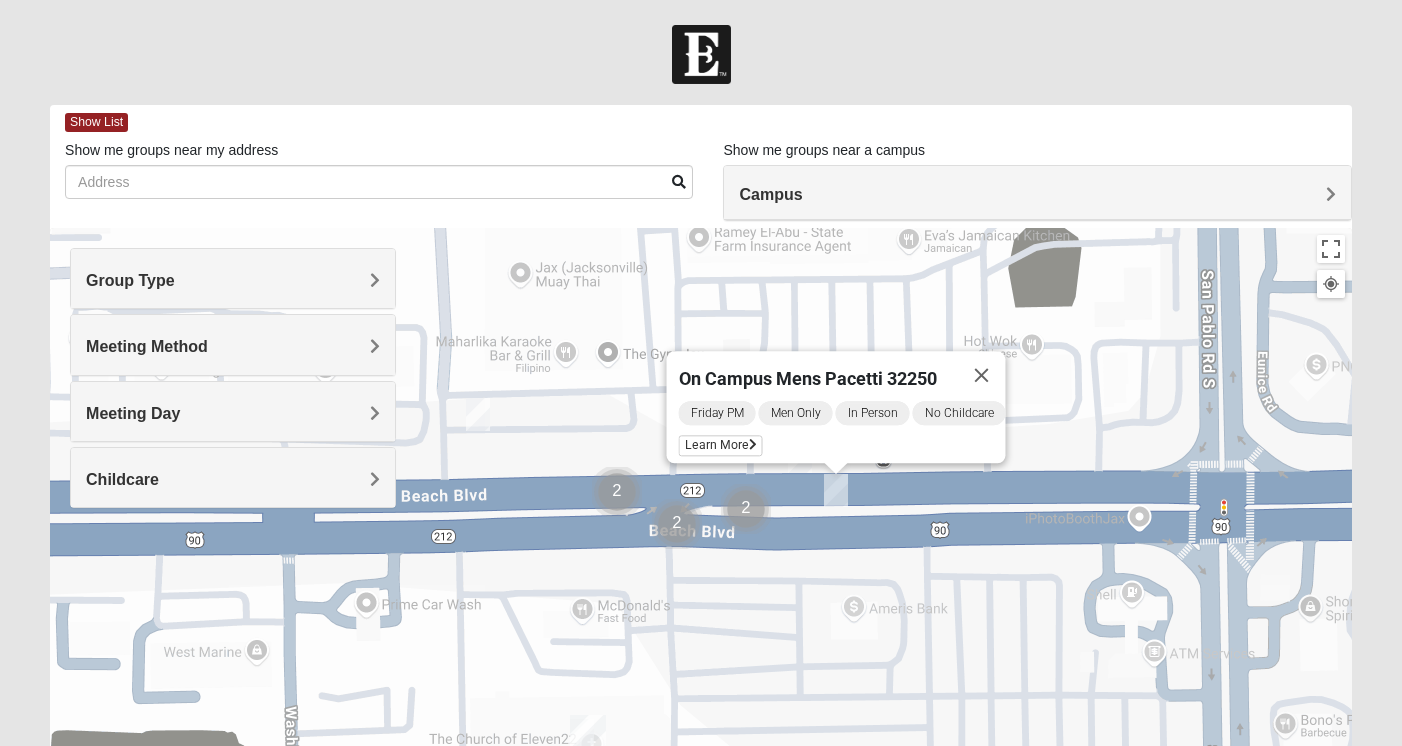 click at bounding box center [478, 414] 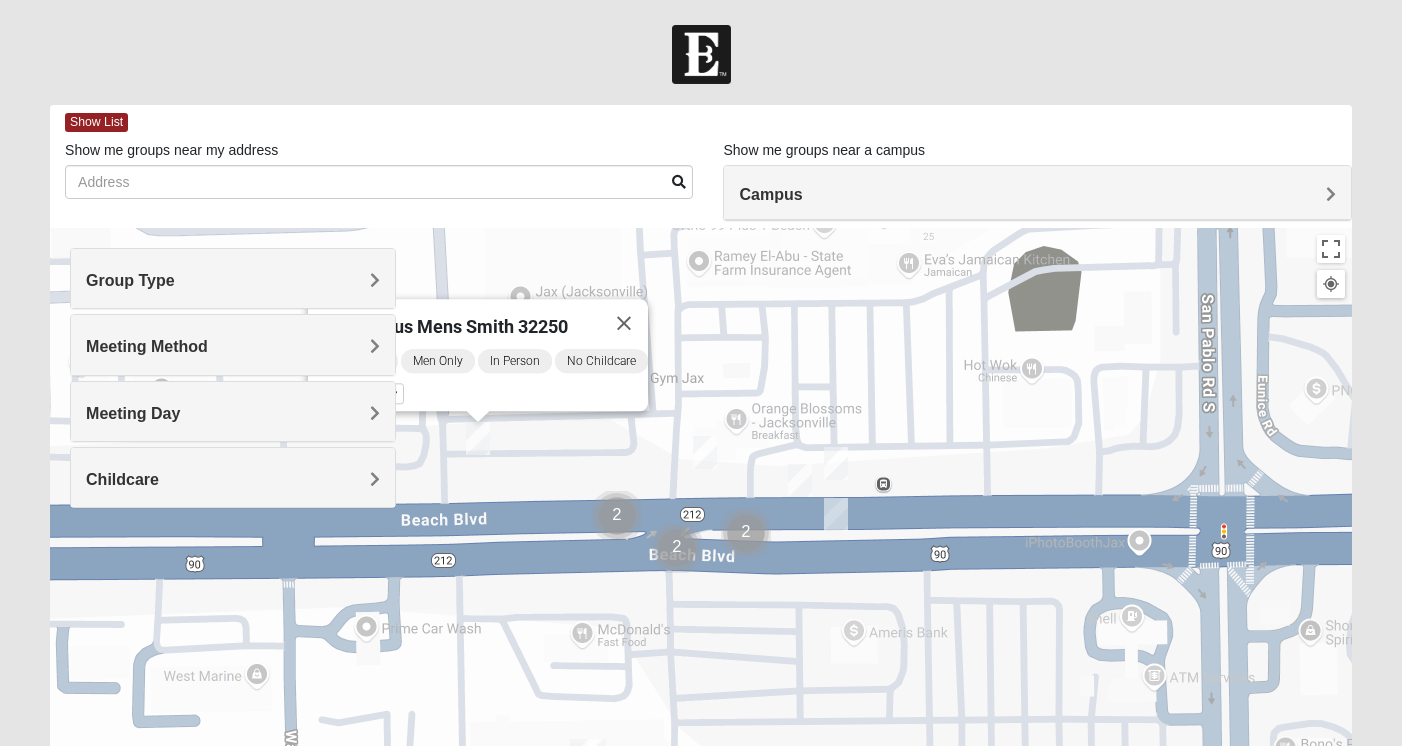 click on "On Campus Mens Smith 32250          Friday AM      Men Only      In Person      No Childcare Learn More" at bounding box center [701, 628] 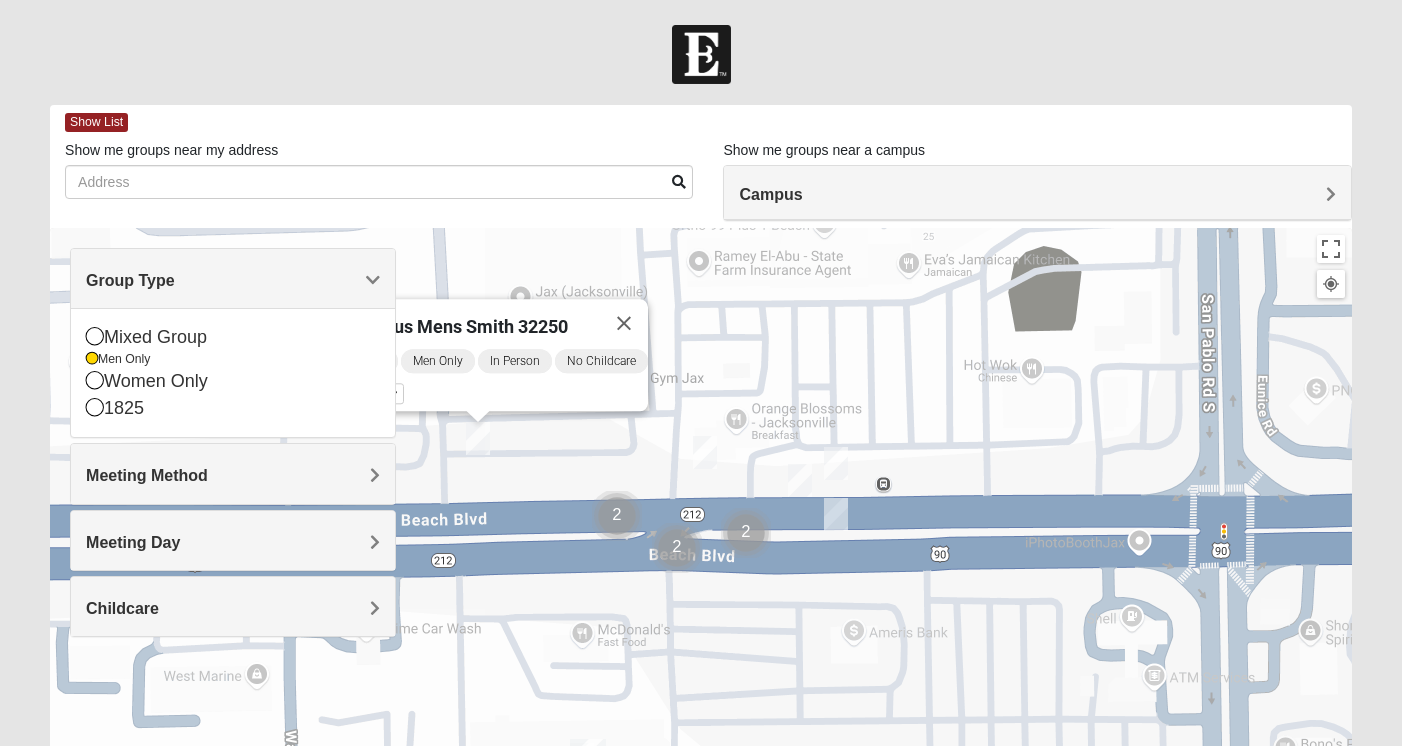 click on "Group Type" at bounding box center [232, 280] 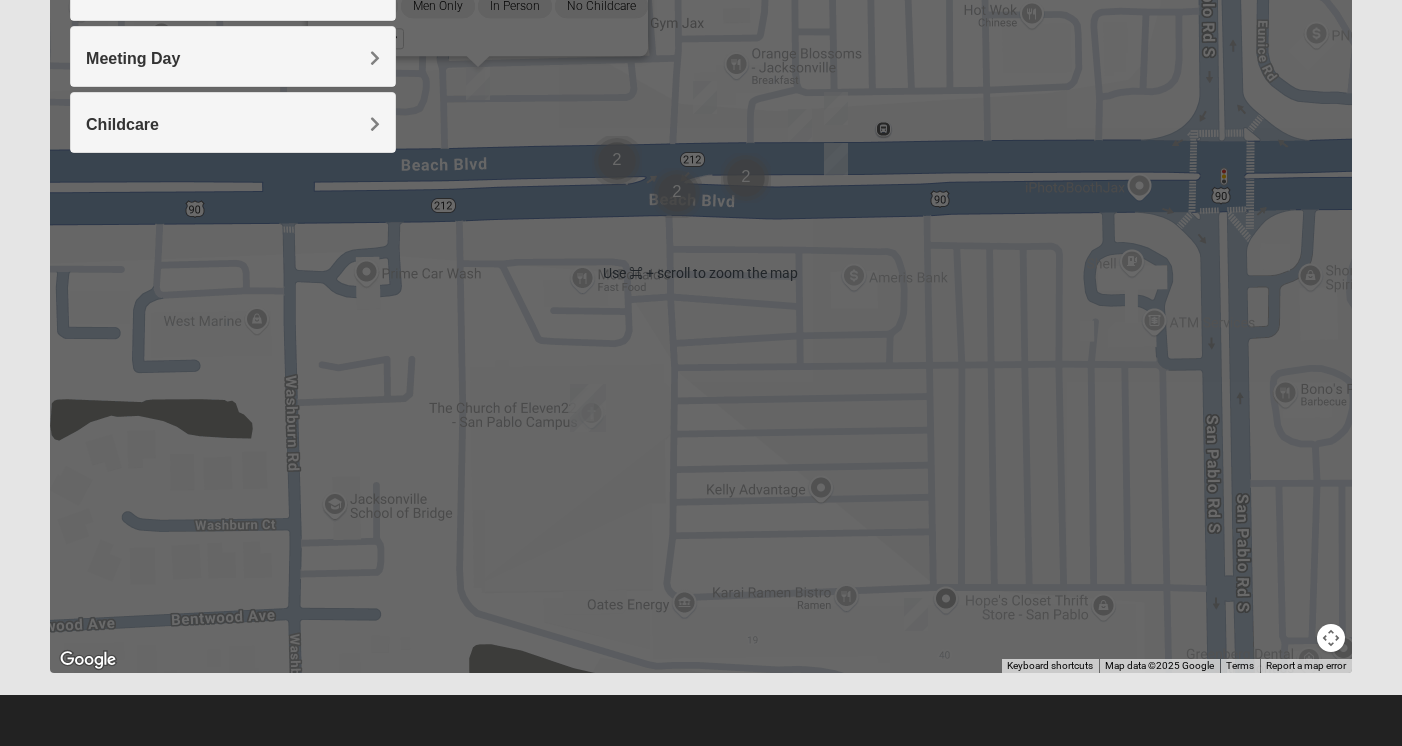 scroll, scrollTop: 355, scrollLeft: 0, axis: vertical 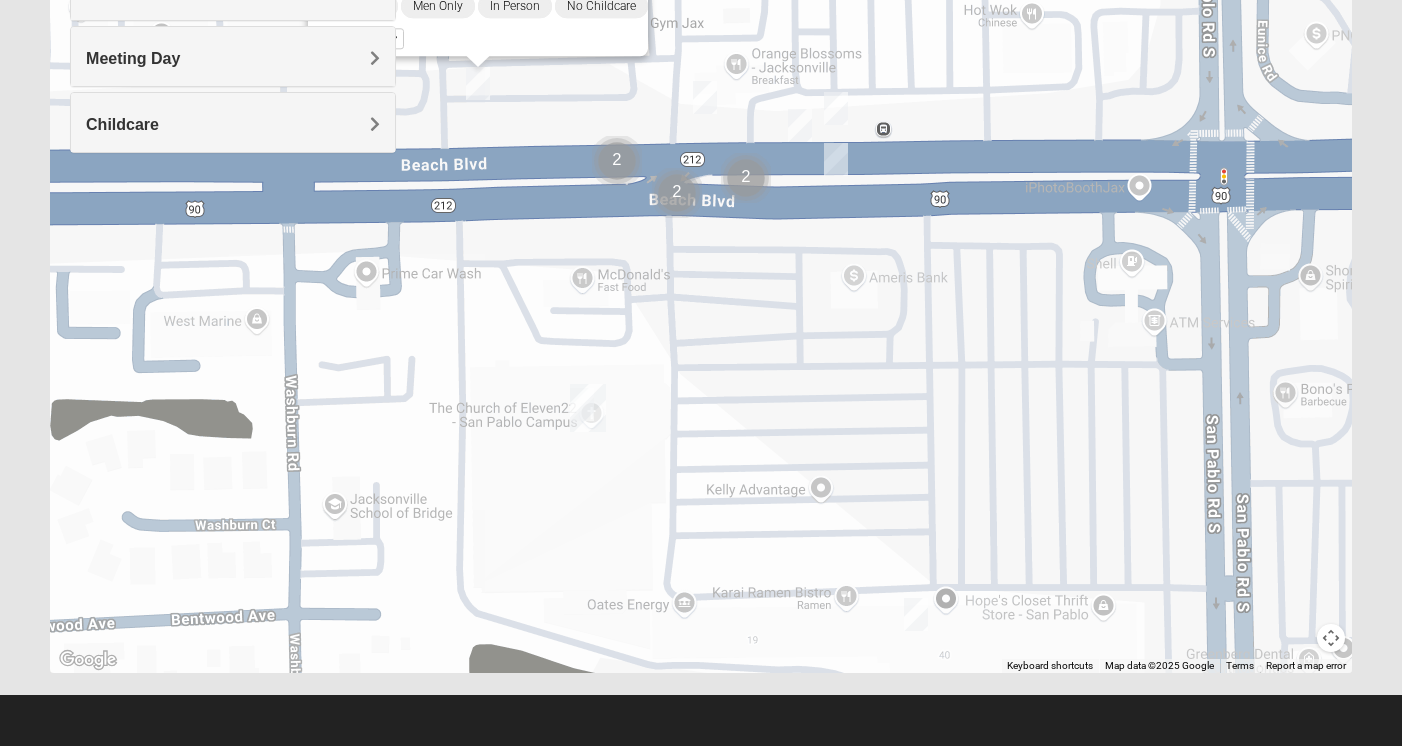 click at bounding box center [588, 408] 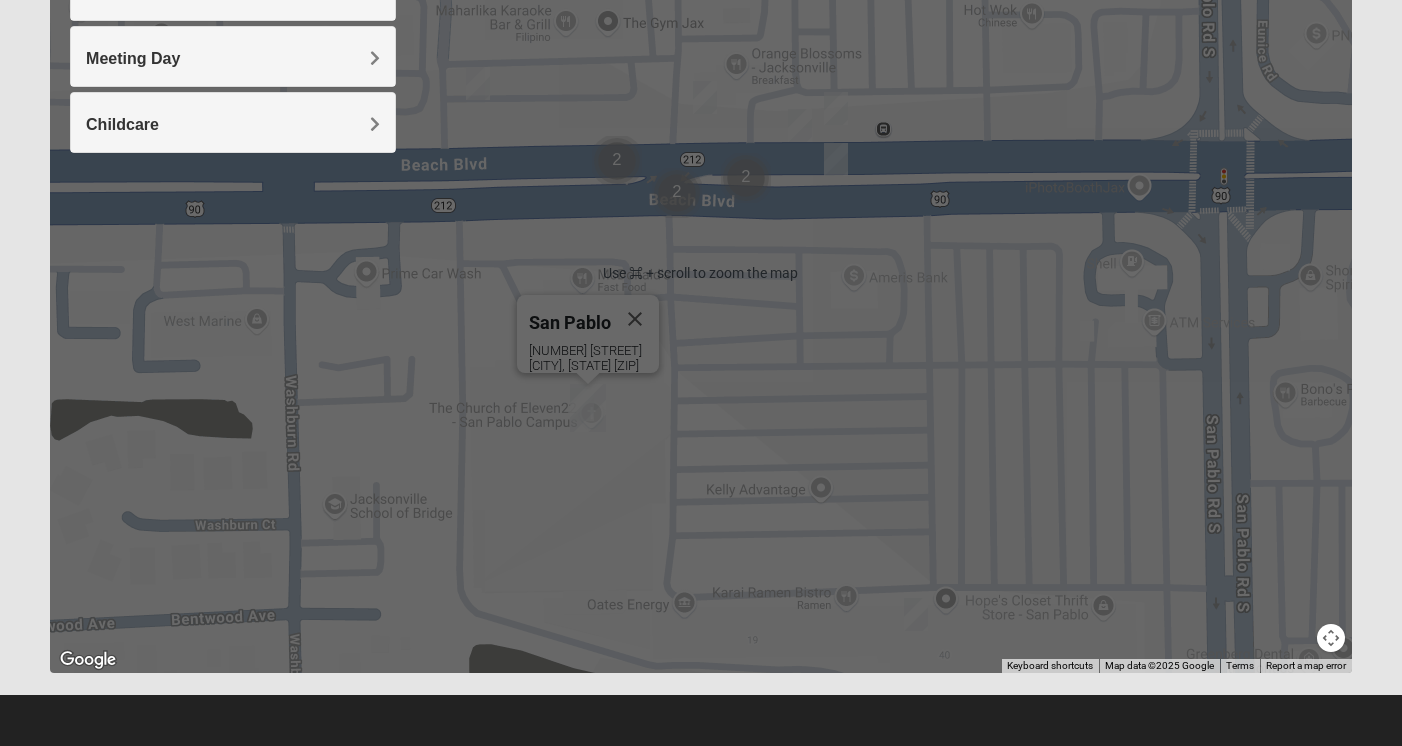 click at bounding box center (916, 614) 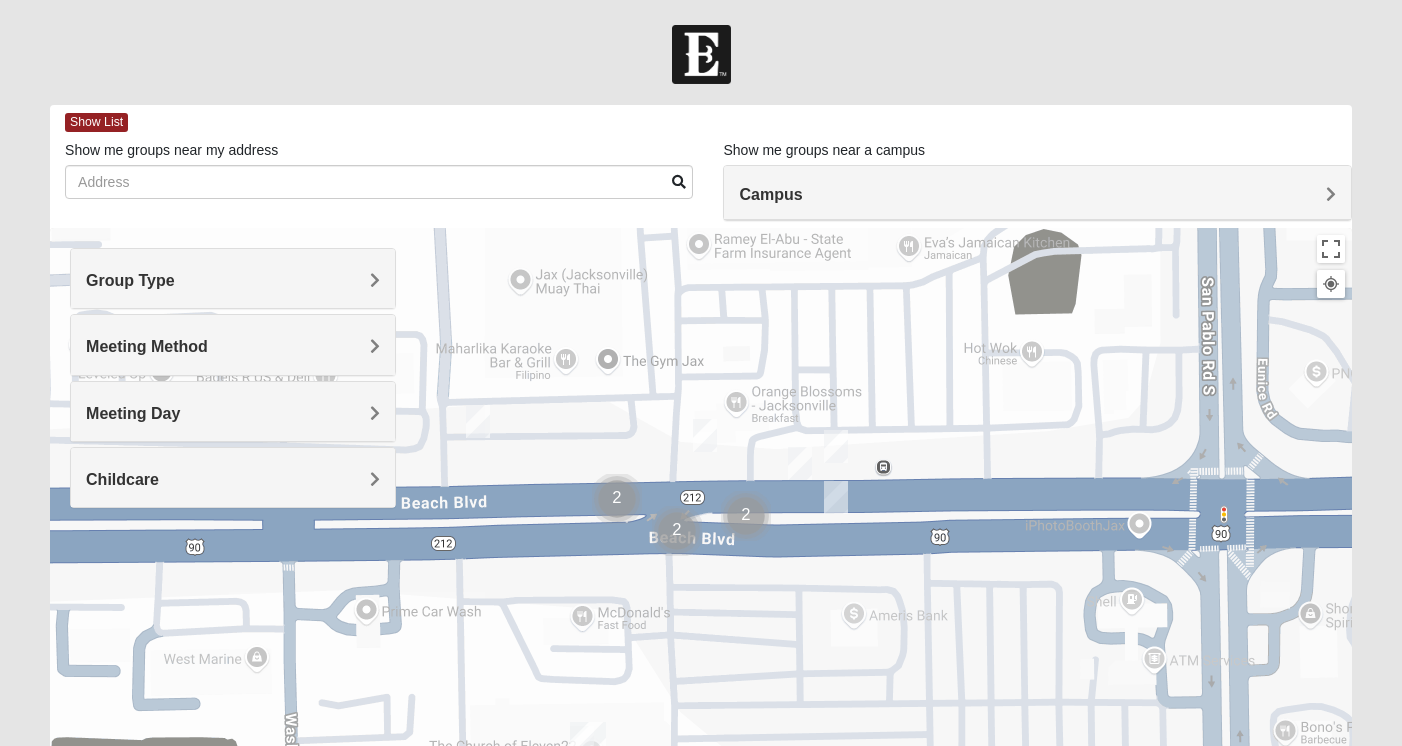 scroll, scrollTop: 0, scrollLeft: 0, axis: both 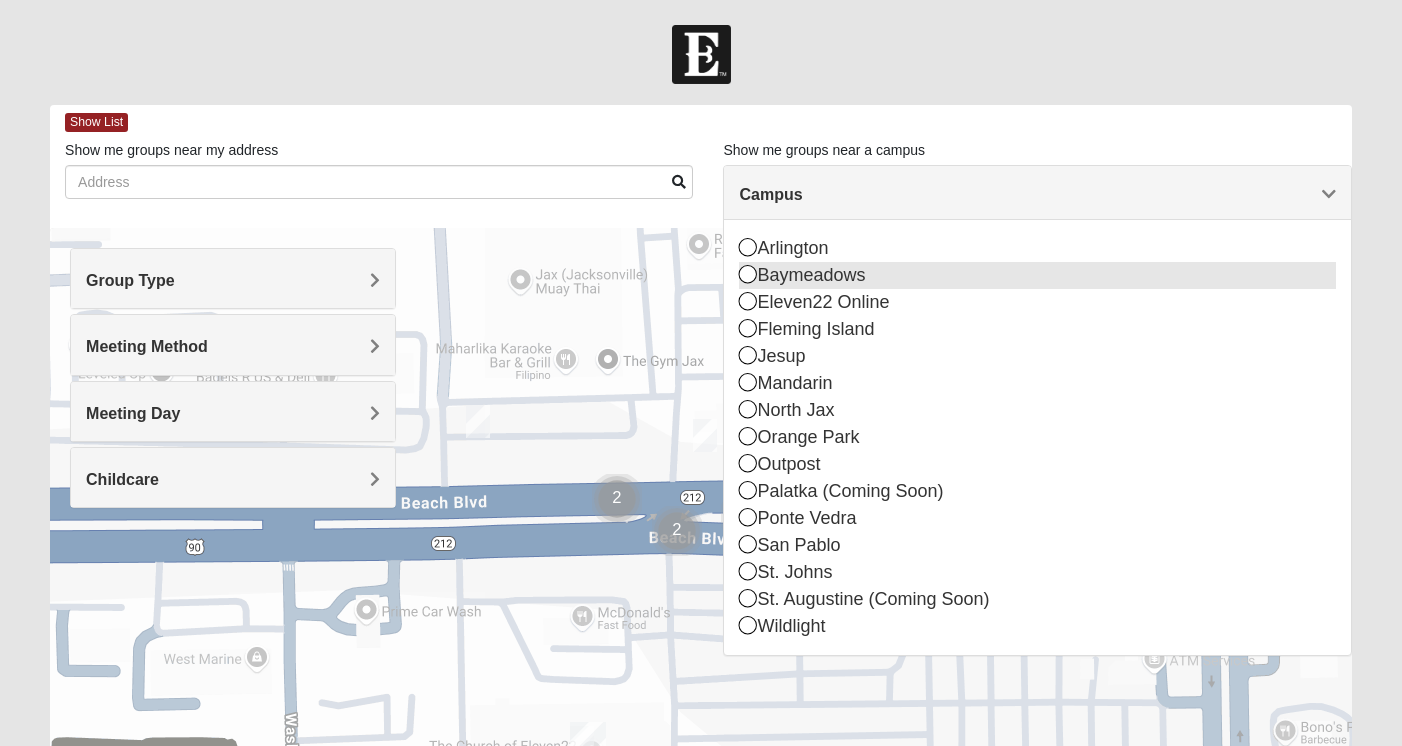 click at bounding box center (748, 274) 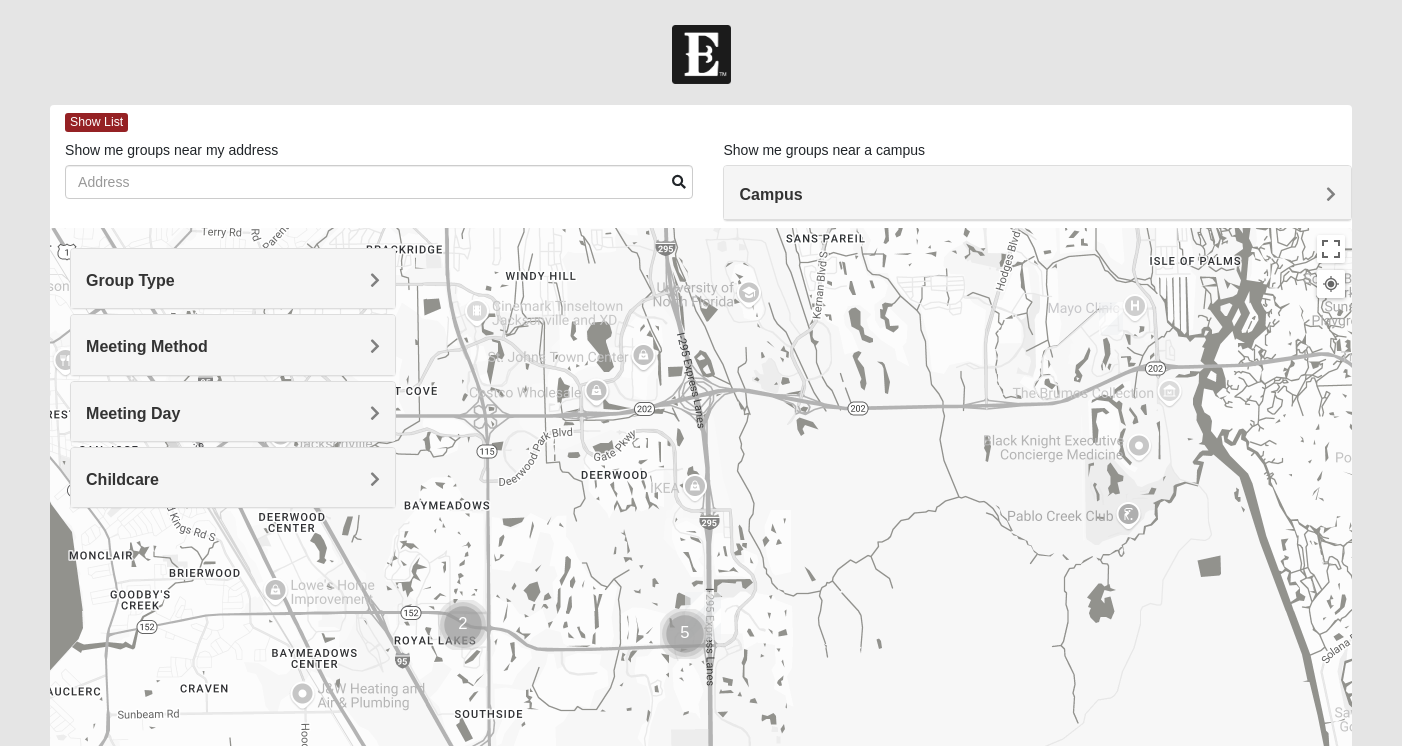 click at bounding box center (685, 634) 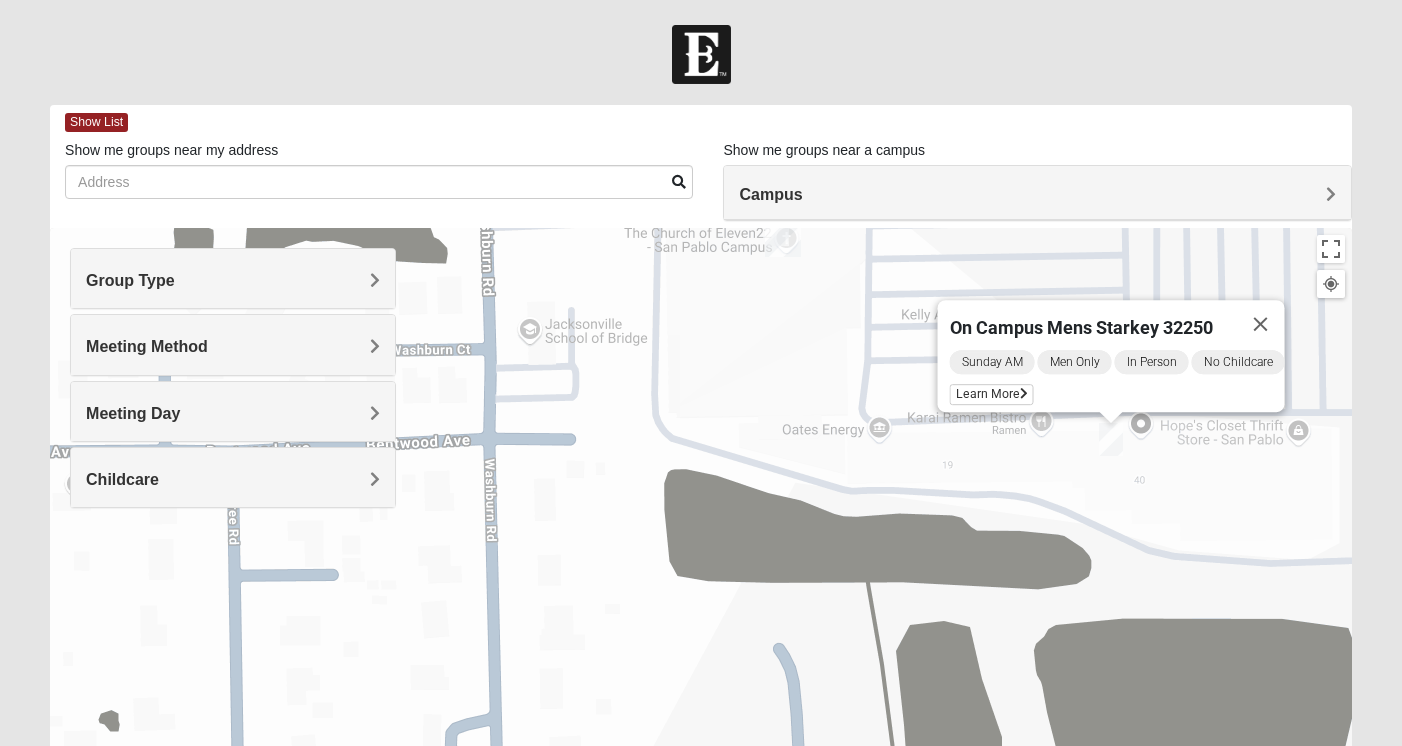 click on "Campus" at bounding box center (1037, 194) 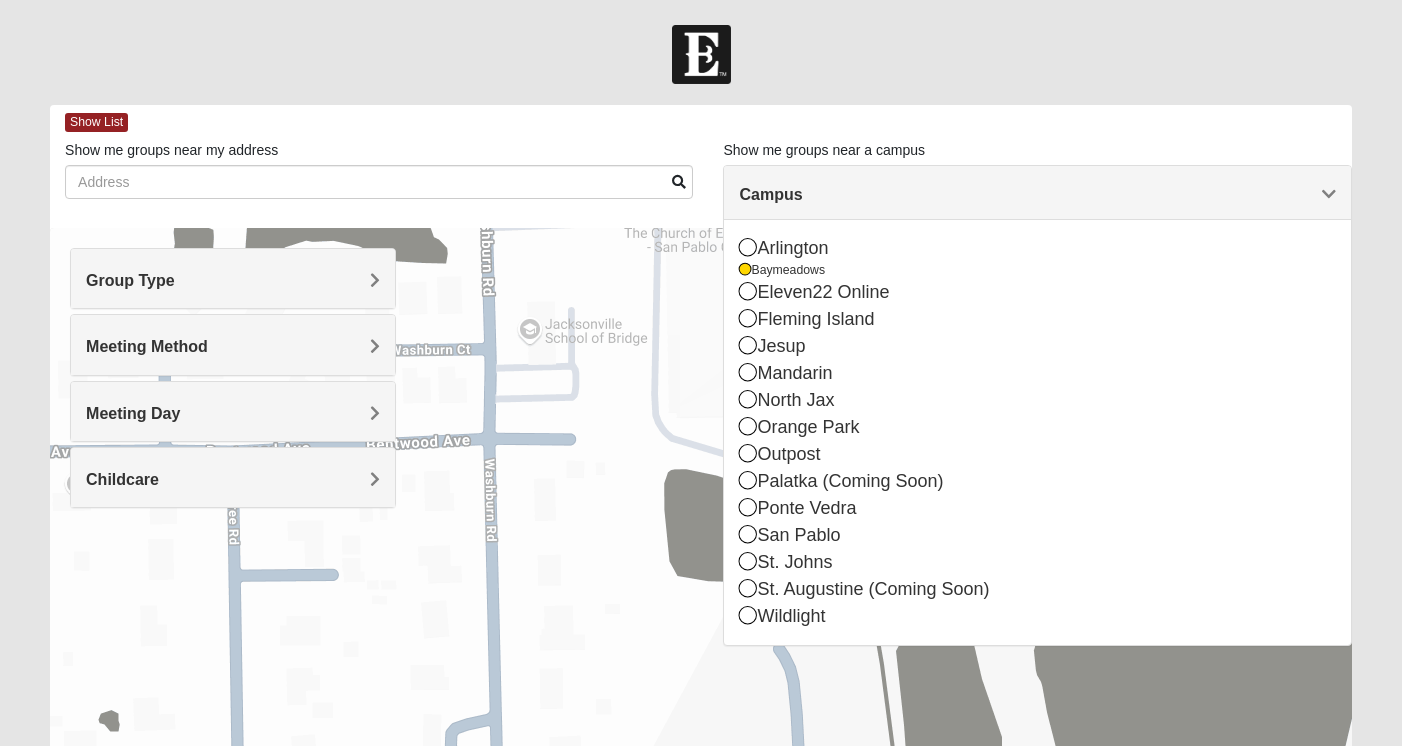 click on "On Campus Mens Starkey 32250          Sunday AM      Men Only      In Person      No Childcare Learn More" at bounding box center (701, 628) 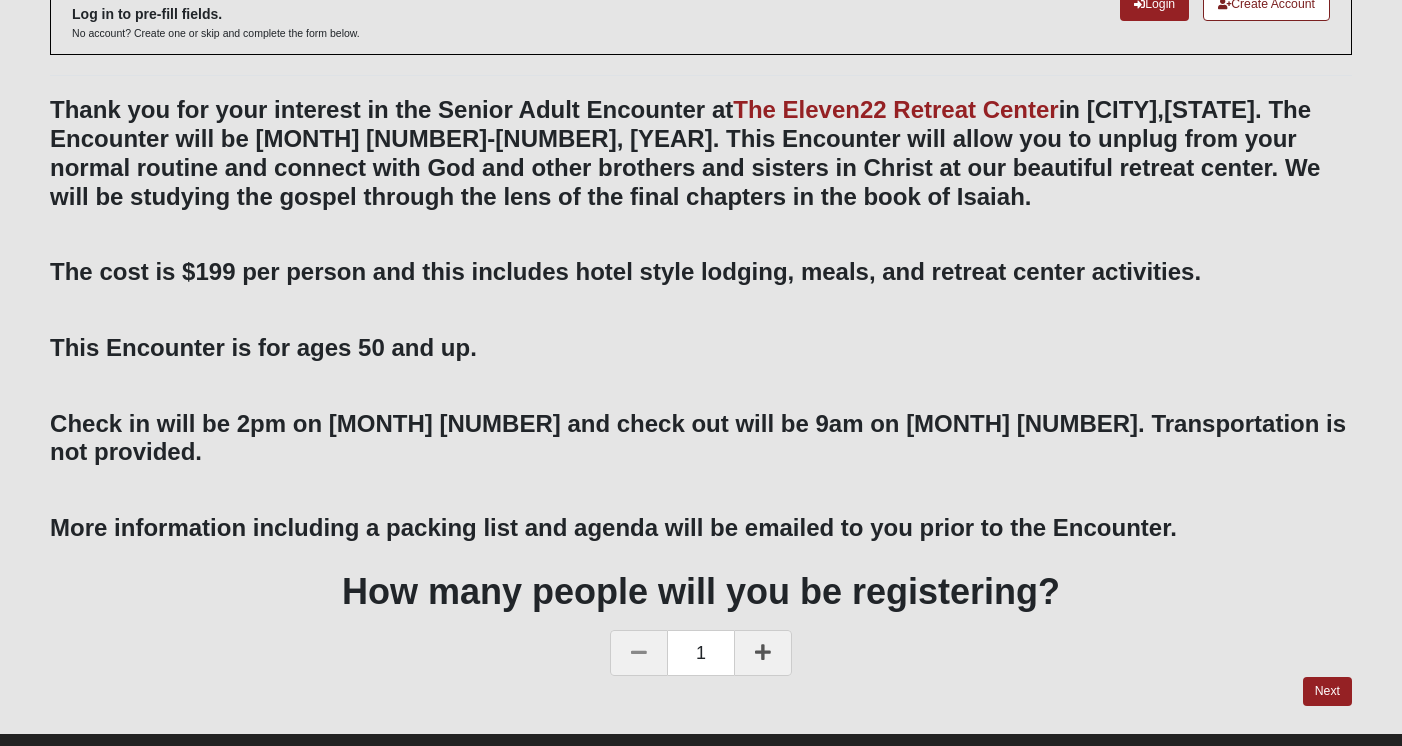 scroll, scrollTop: 131, scrollLeft: 0, axis: vertical 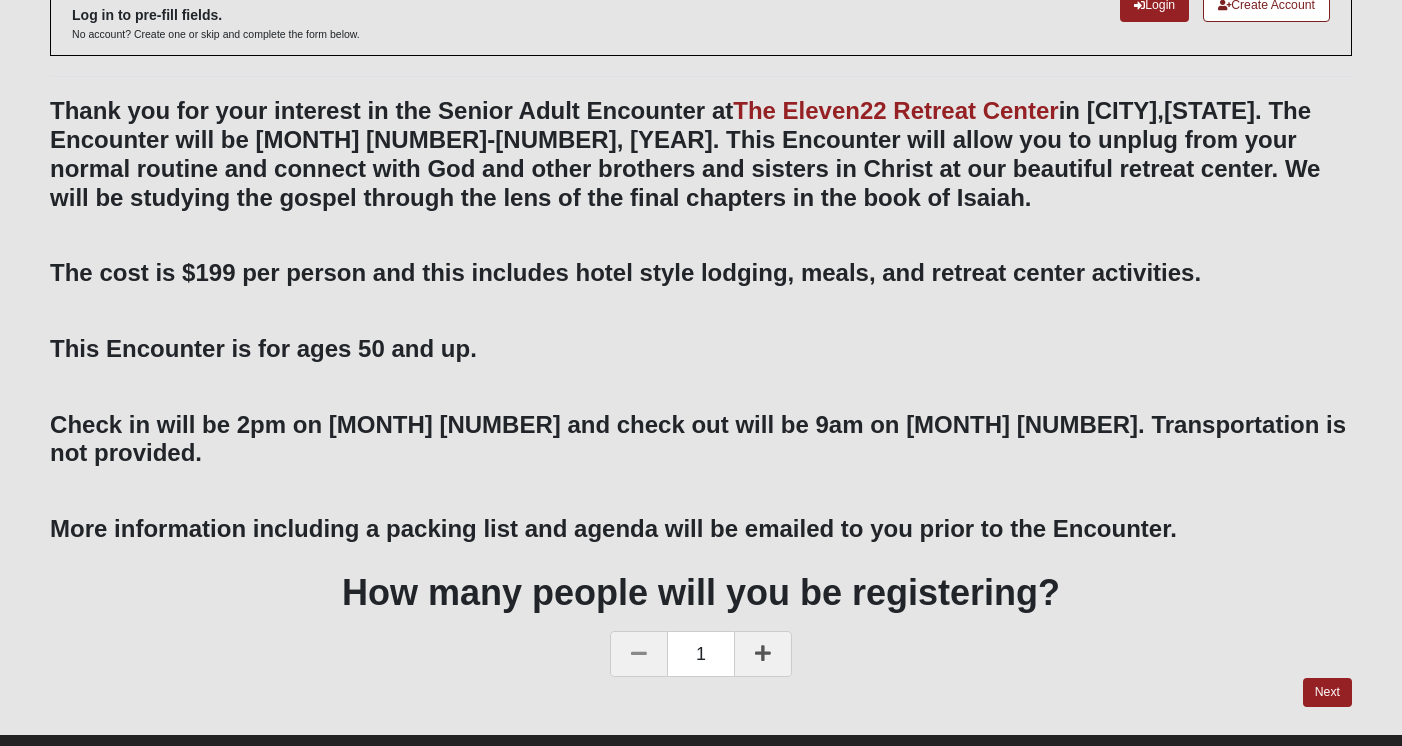 click at bounding box center (763, 654) 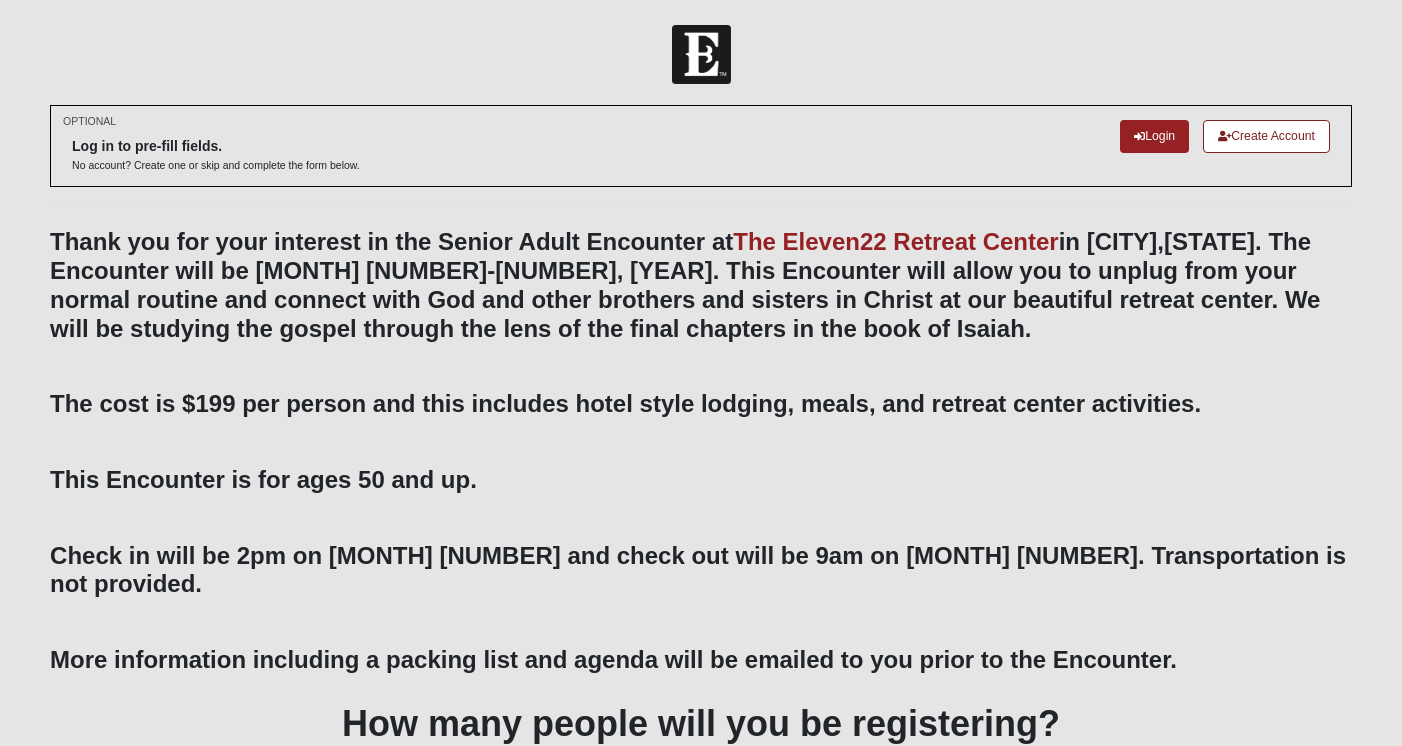 scroll, scrollTop: 0, scrollLeft: 0, axis: both 